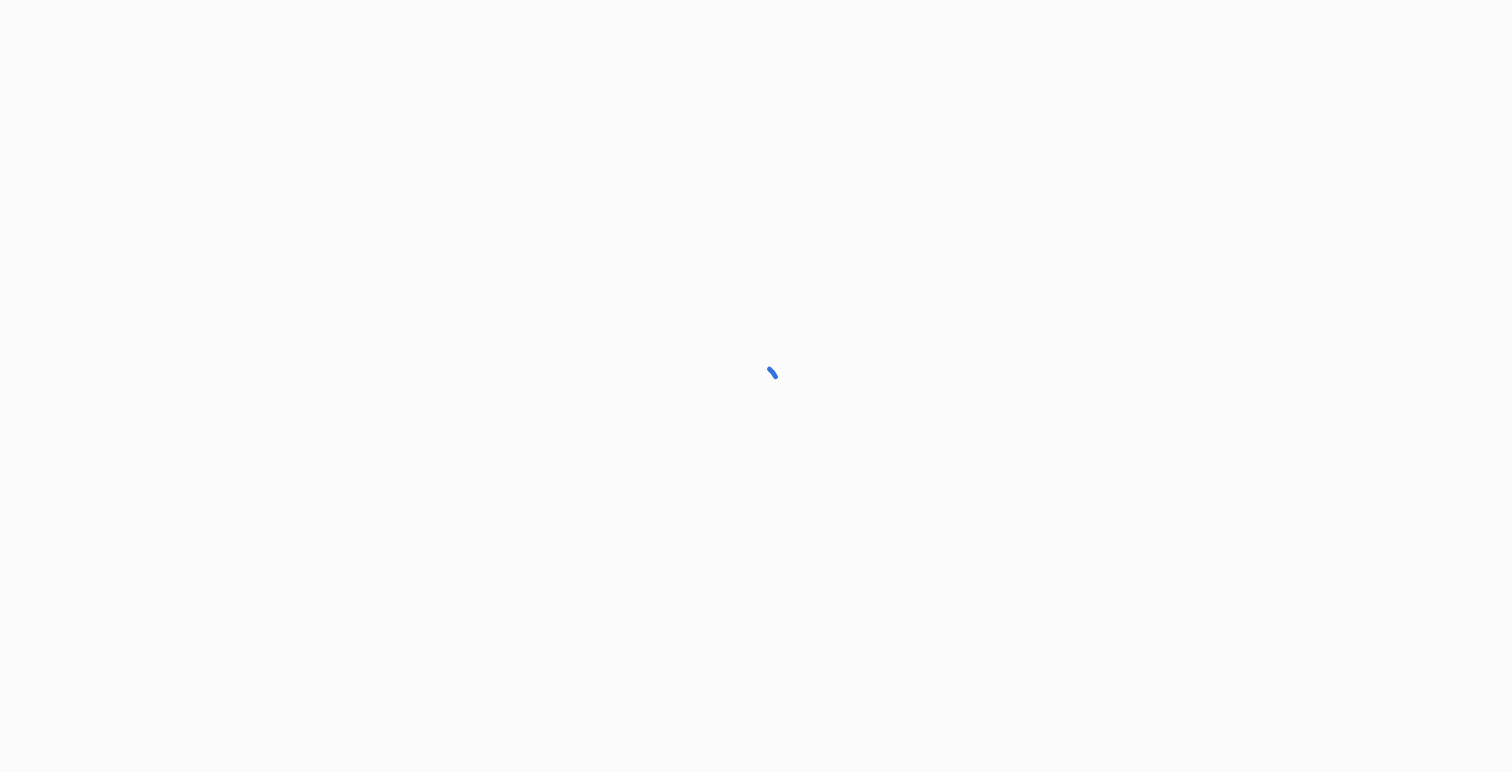 scroll, scrollTop: 0, scrollLeft: 0, axis: both 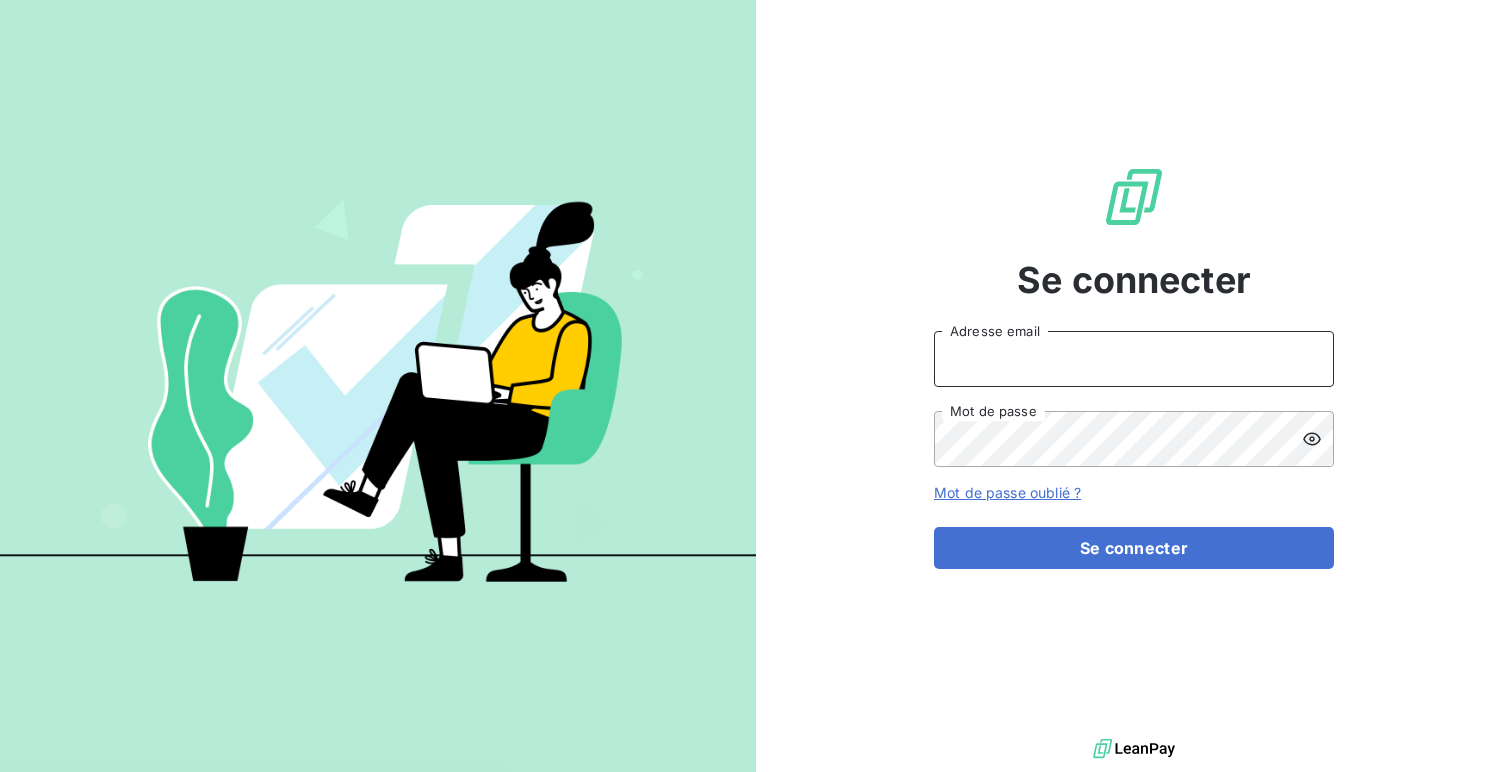 click on "Adresse email" at bounding box center (1134, 359) 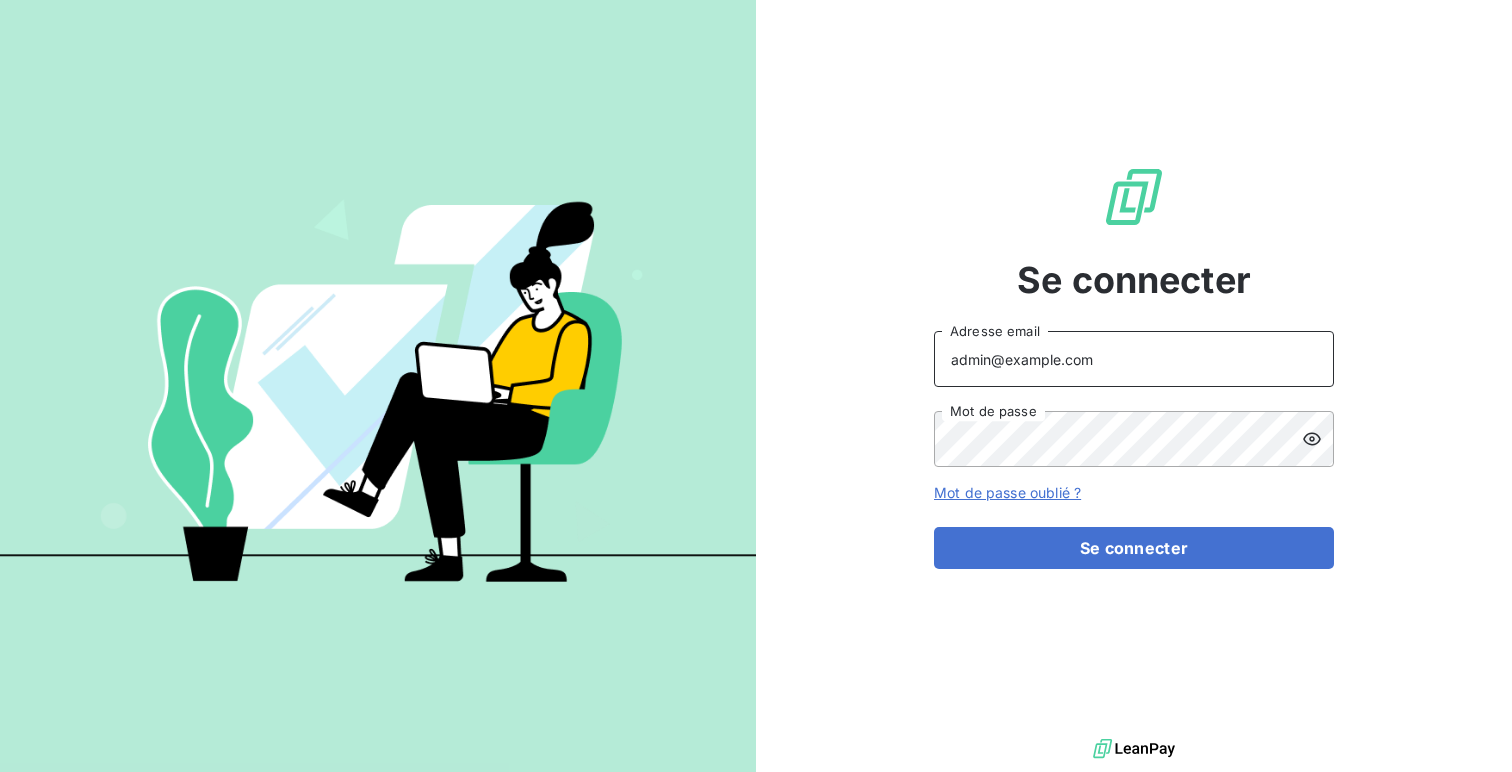 type on "admin@example.com" 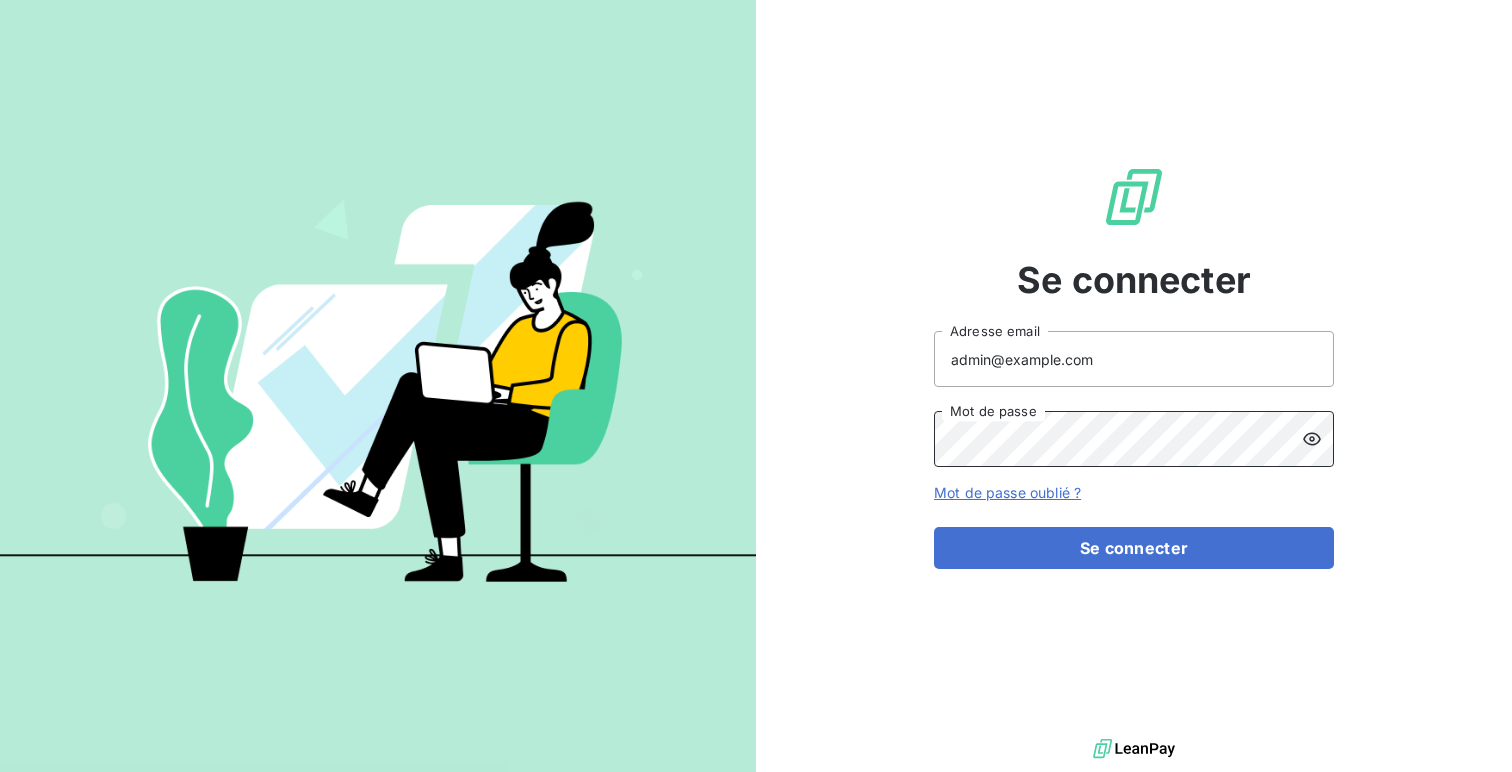 click on "Se connecter" at bounding box center (1134, 548) 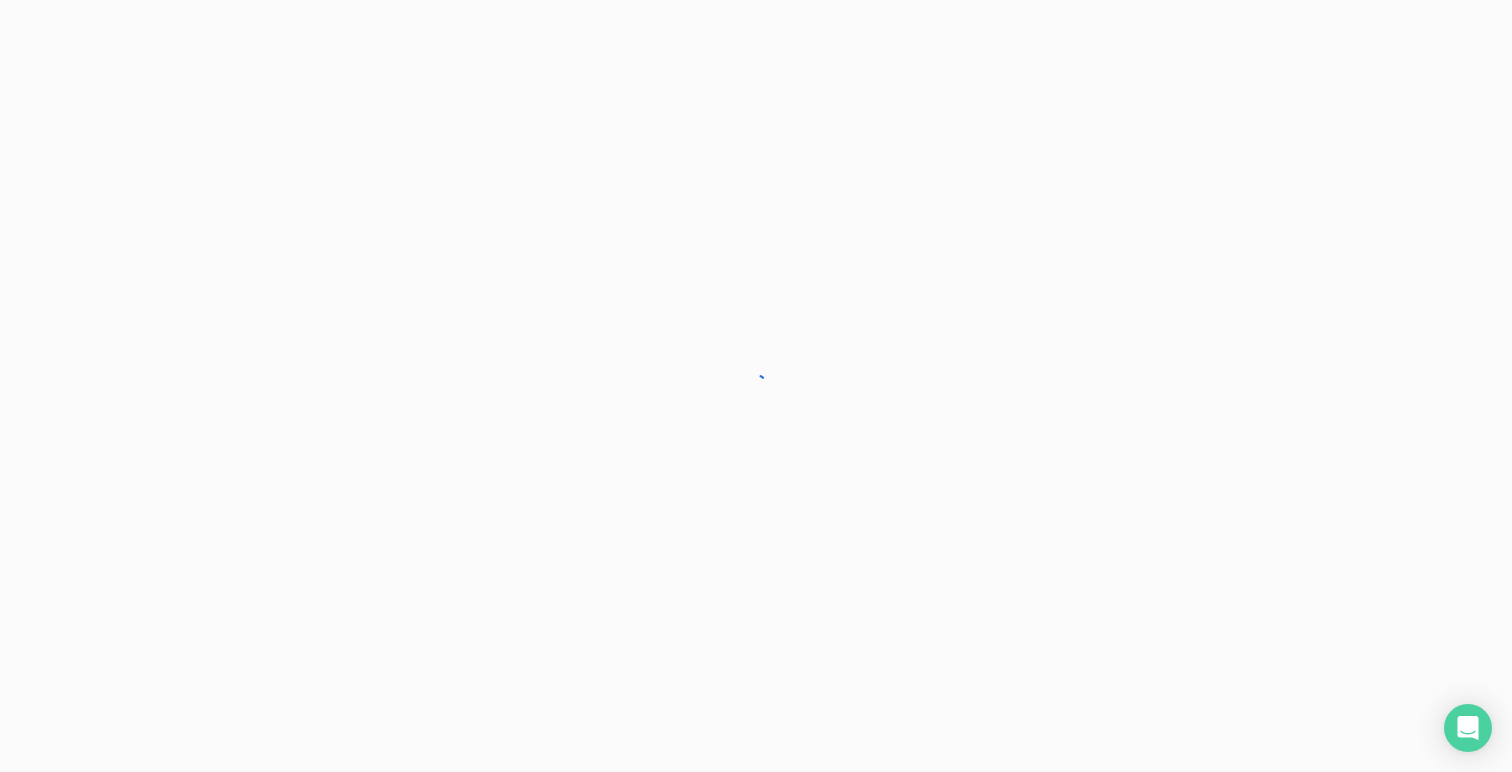 scroll, scrollTop: 0, scrollLeft: 0, axis: both 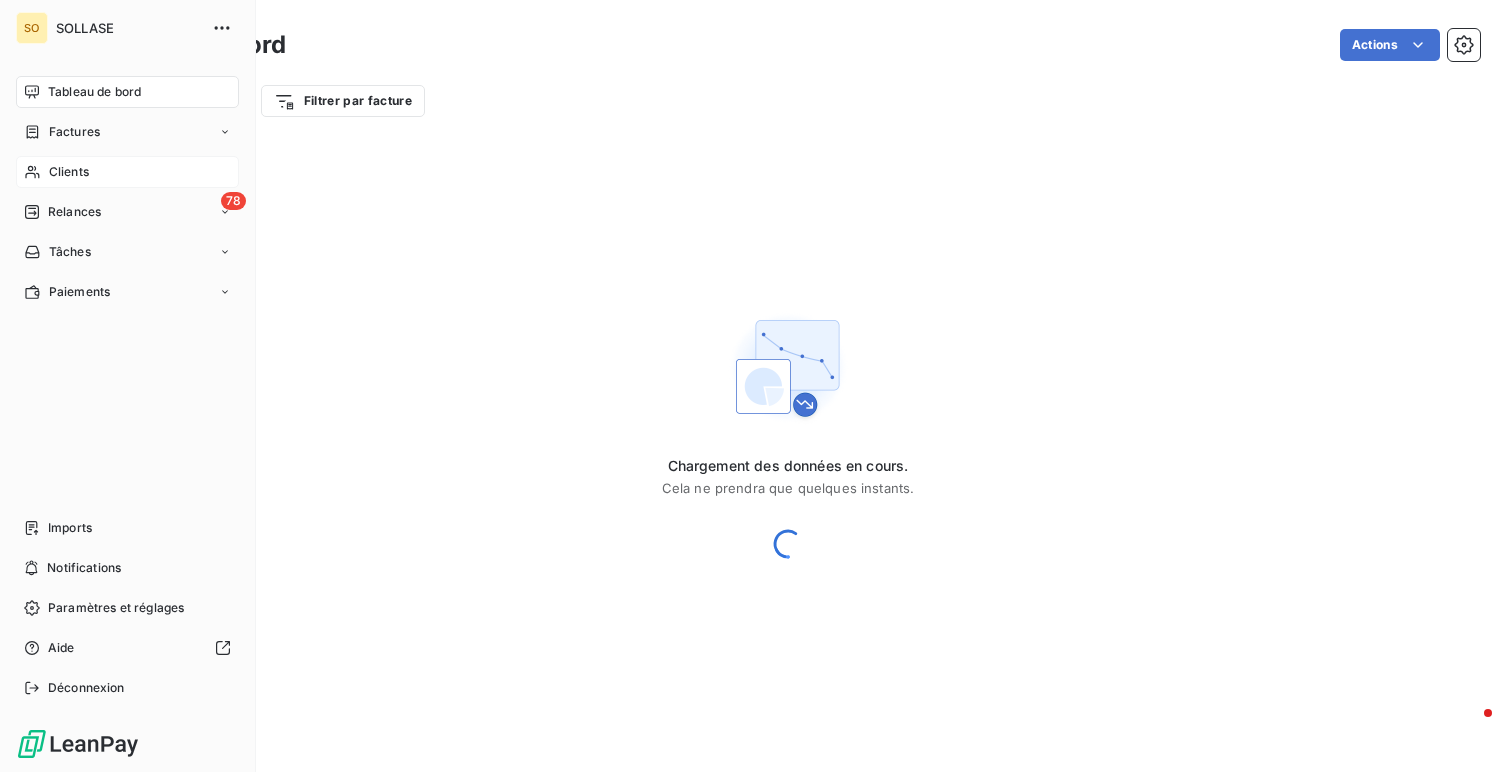 click on "Clients" at bounding box center (127, 172) 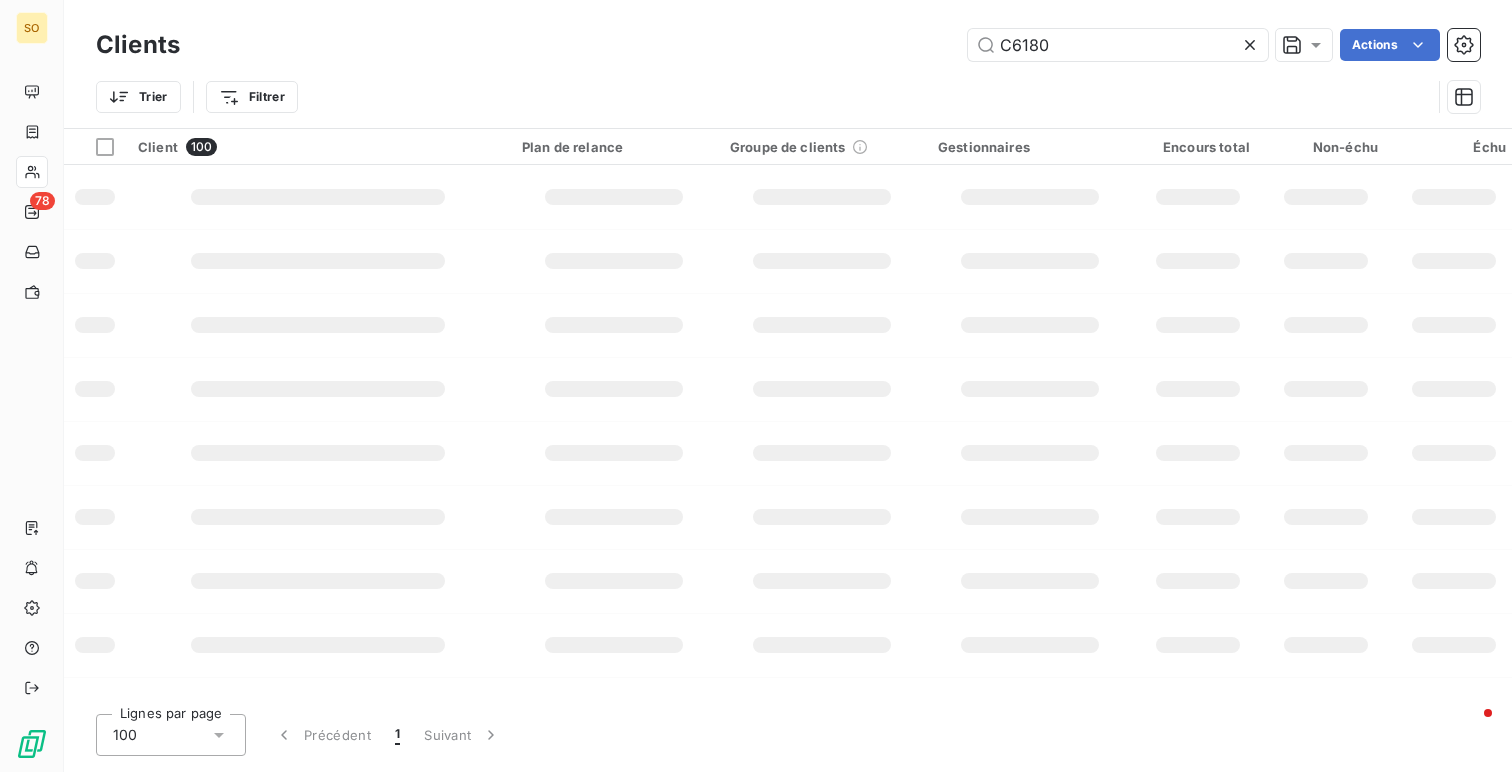 type on "[CUSTOMER_ID]" 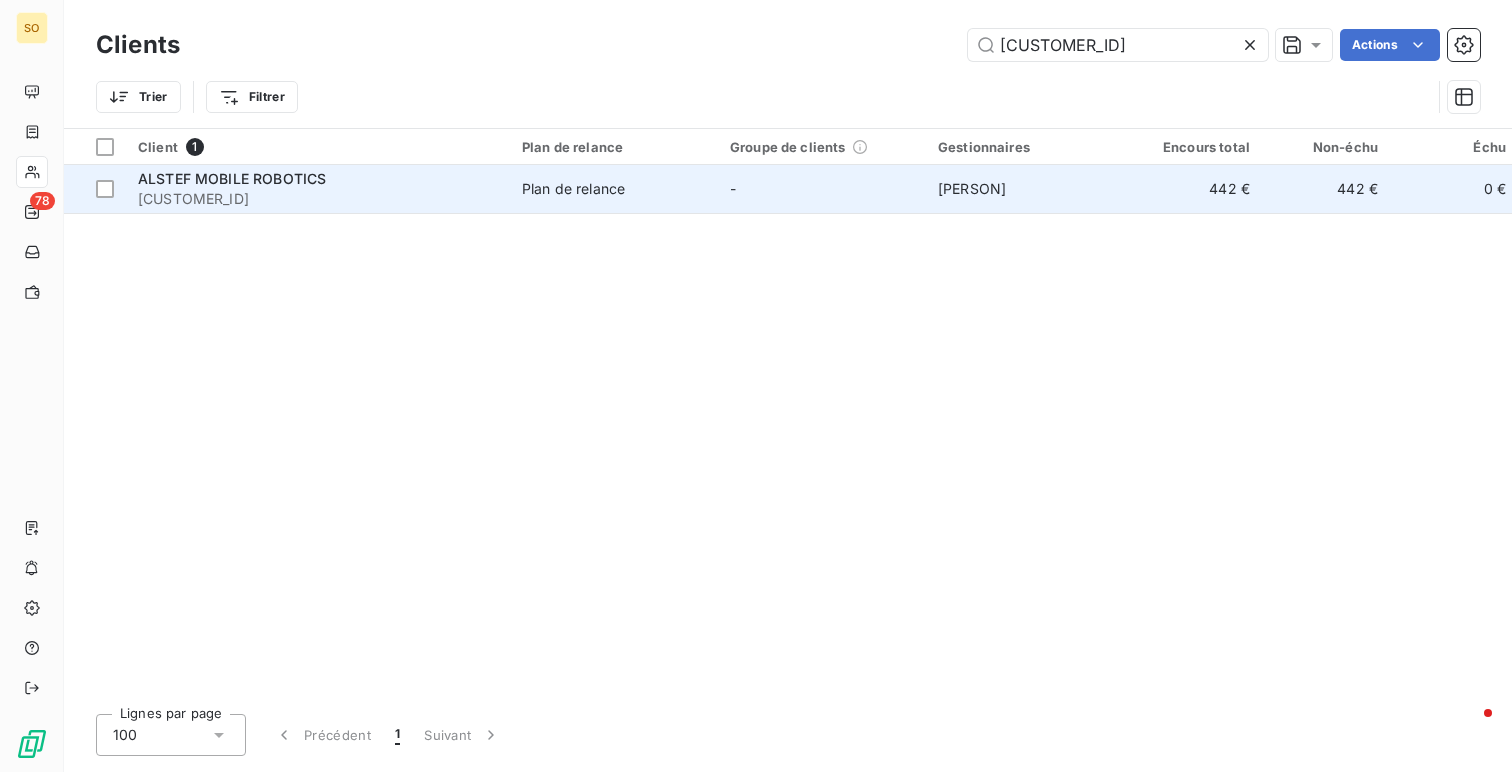 click on "-" at bounding box center (822, 189) 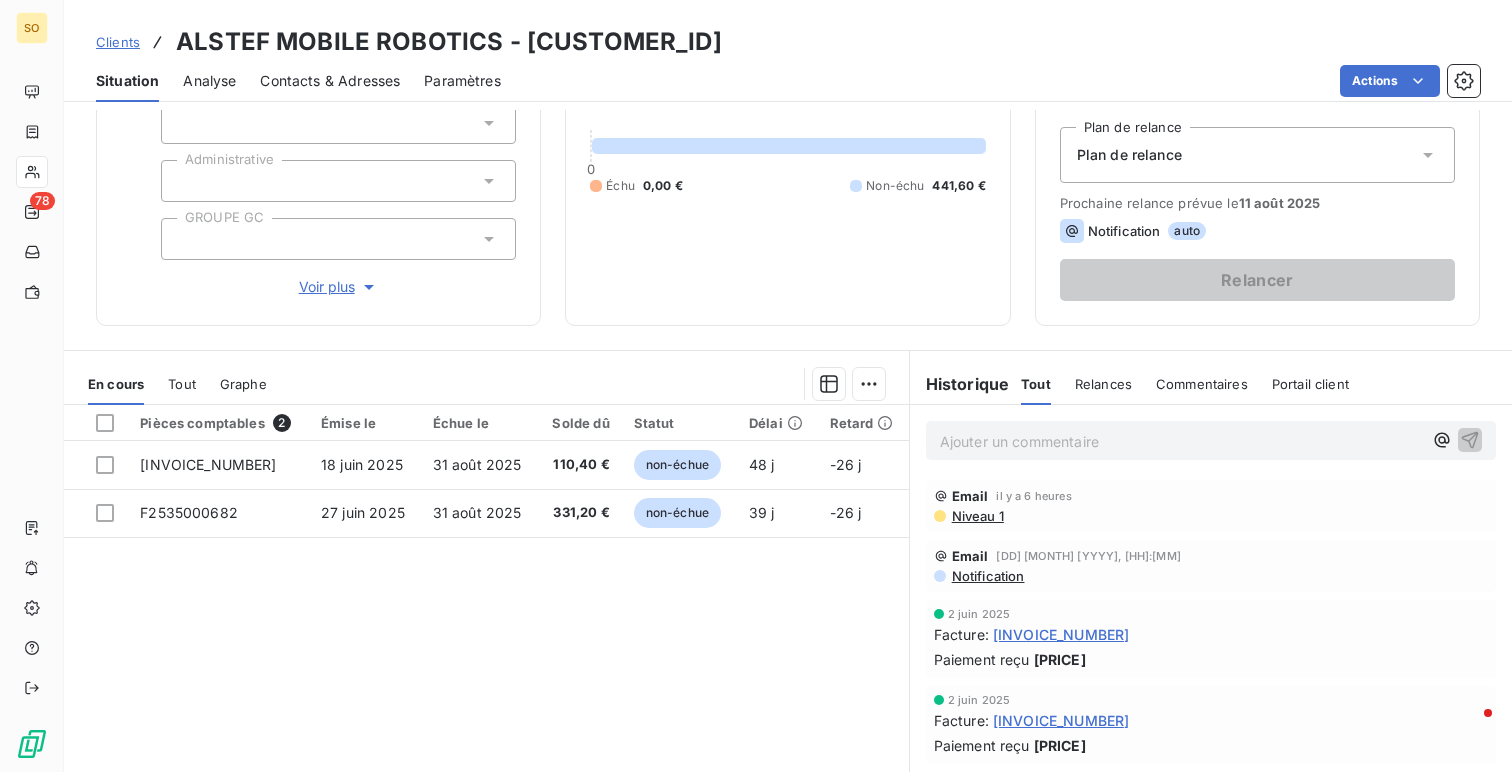scroll, scrollTop: 218, scrollLeft: 0, axis: vertical 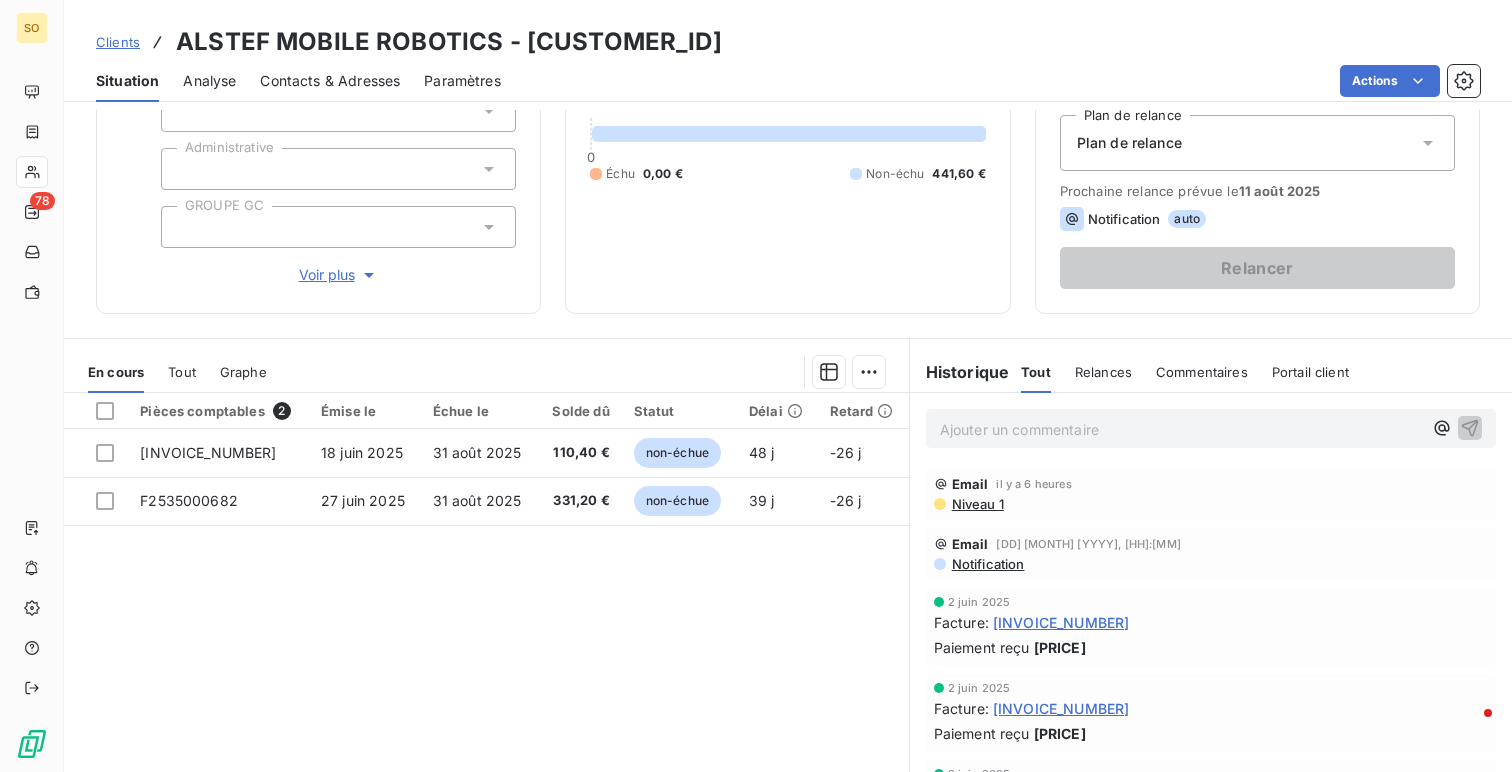 click on "Niveau 1" at bounding box center [977, 504] 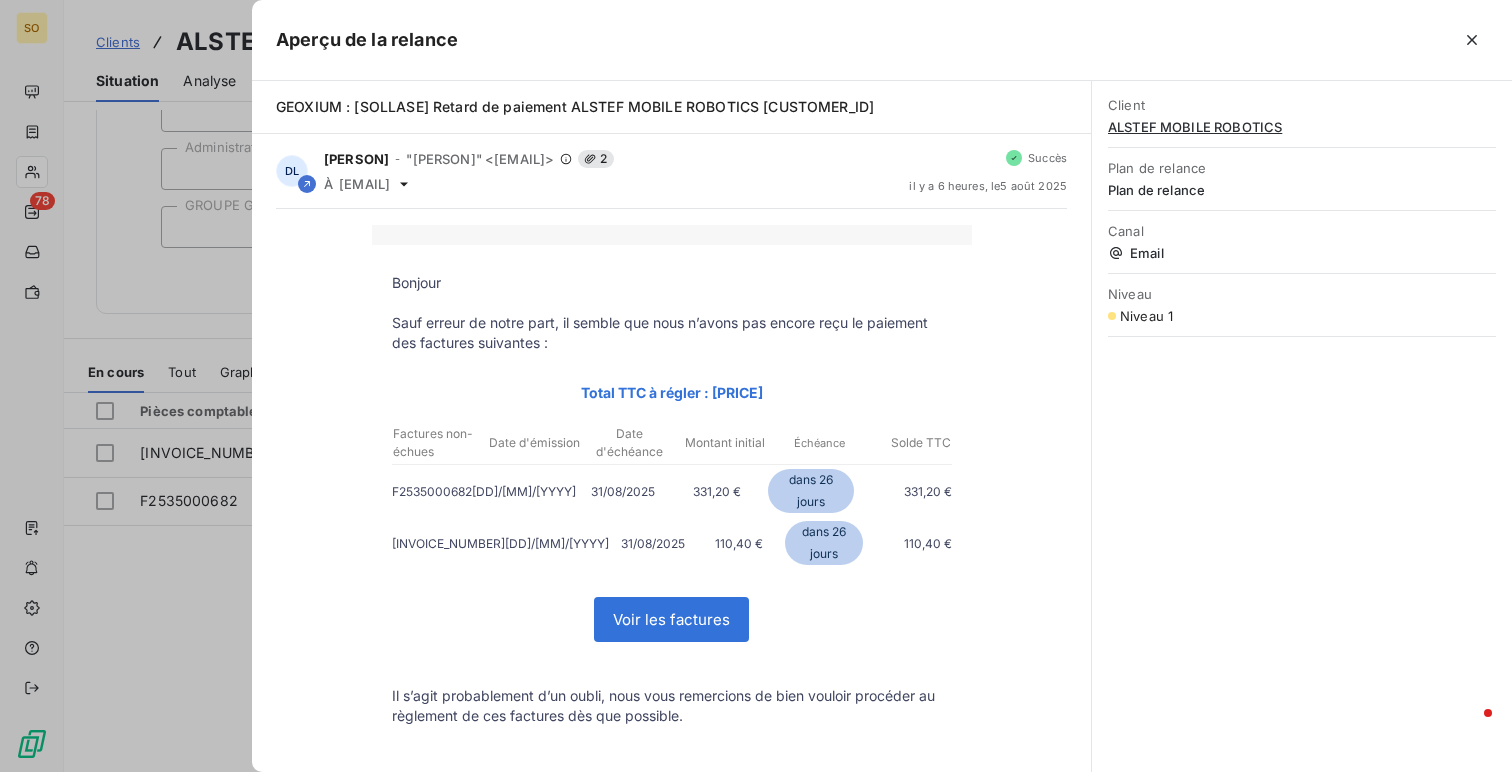 click at bounding box center [756, 386] 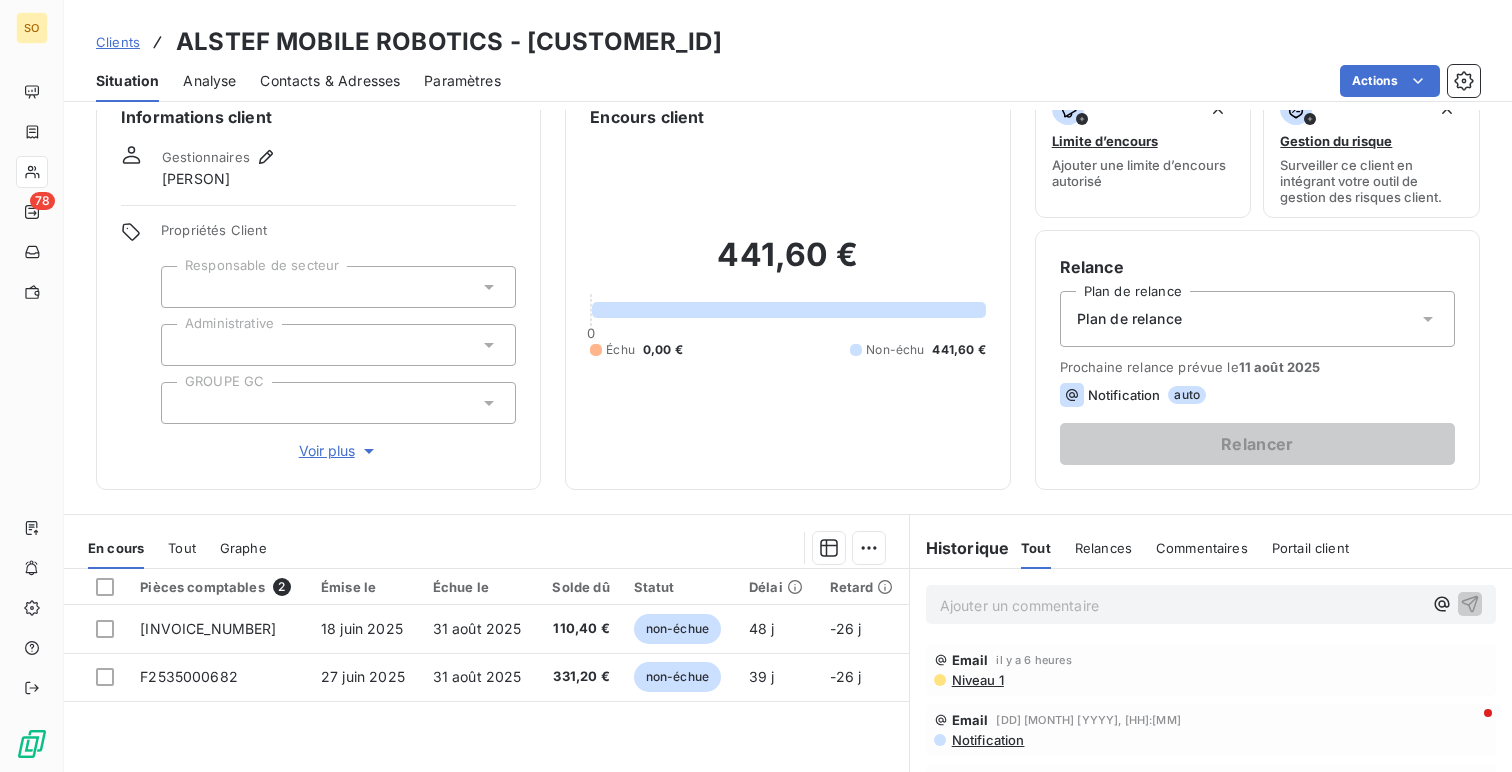 scroll, scrollTop: 0, scrollLeft: 0, axis: both 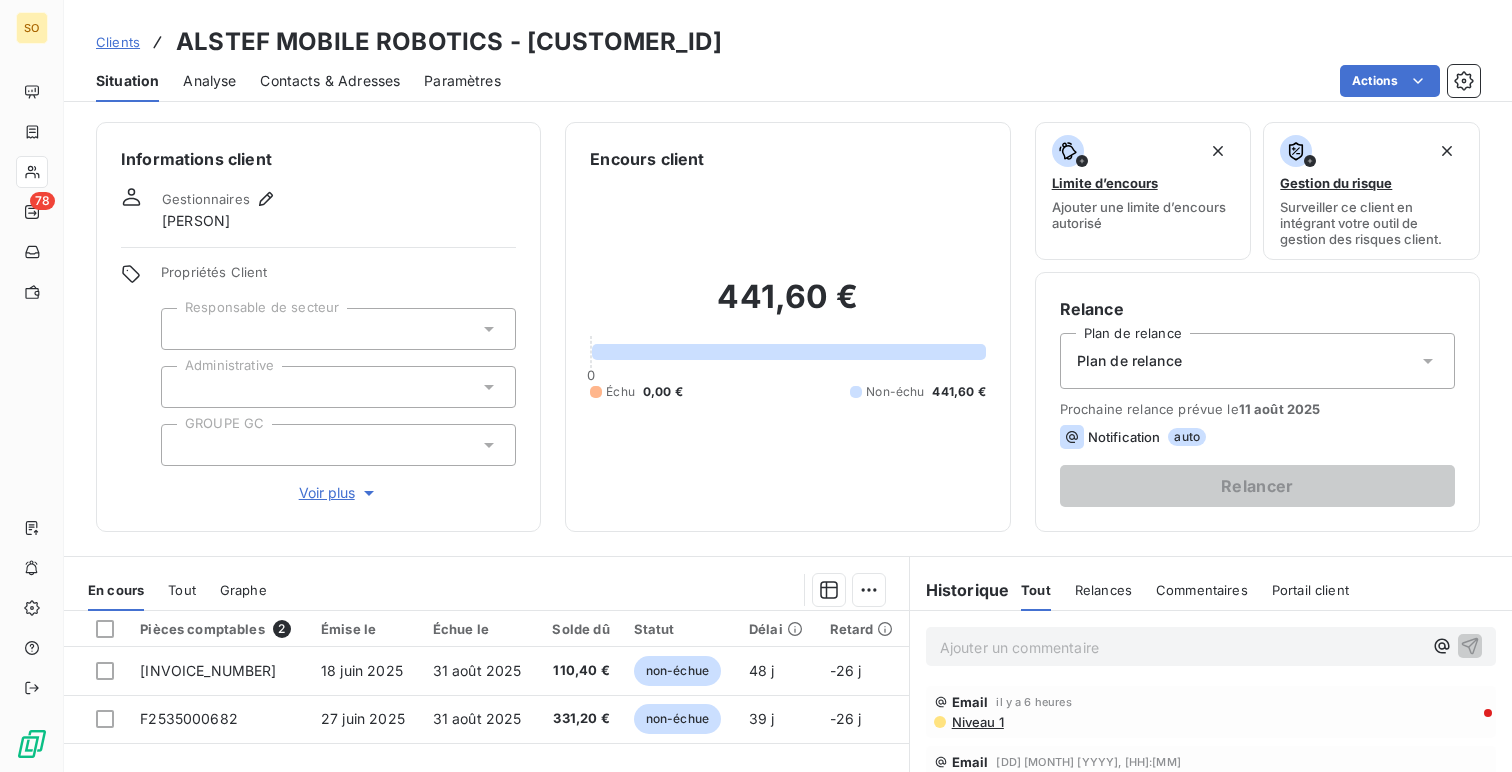 click on "ALSTEF MOBILE ROBOTICS - [CUSTOMER_ID]" at bounding box center (449, 42) 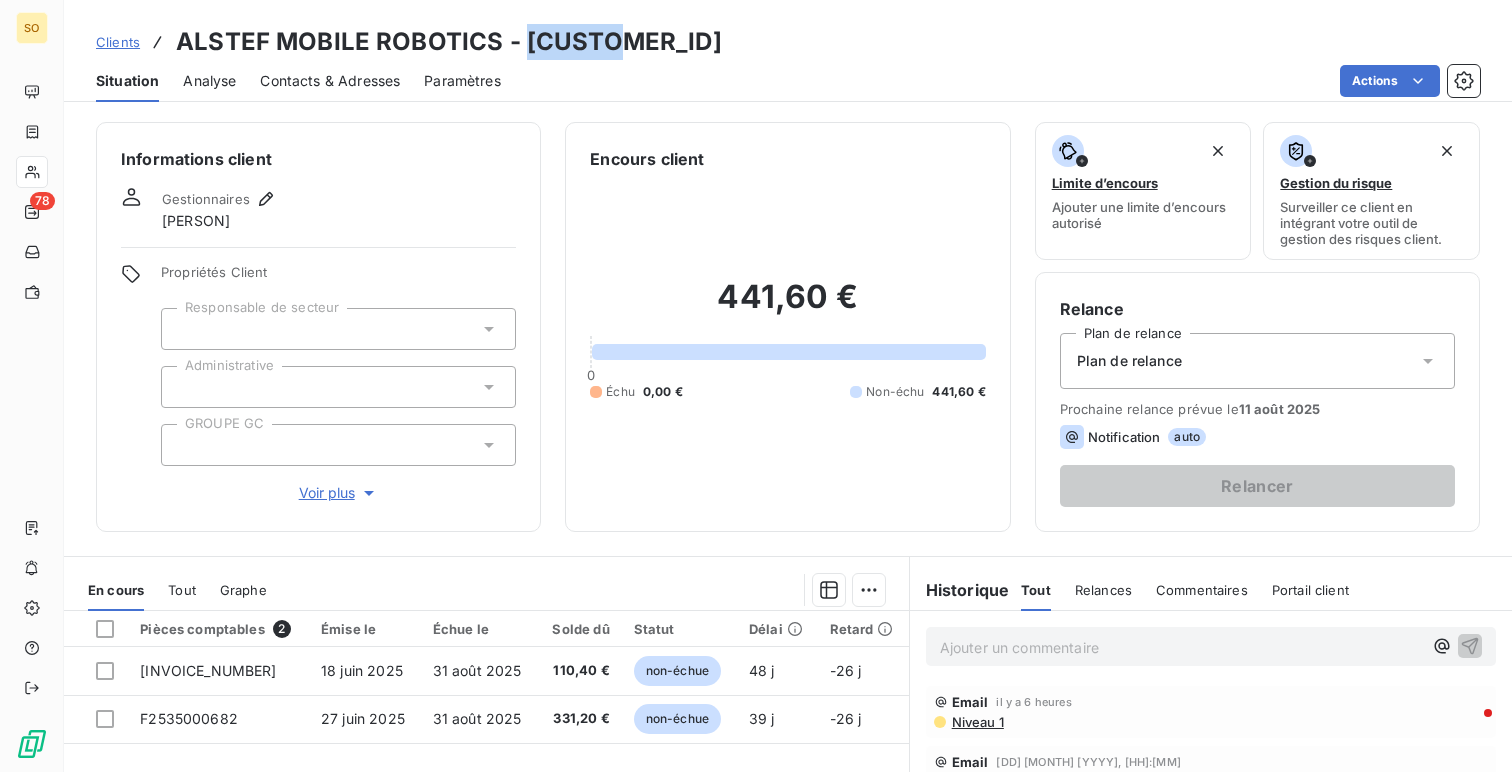 copy on "[CUSTOMER_ID]" 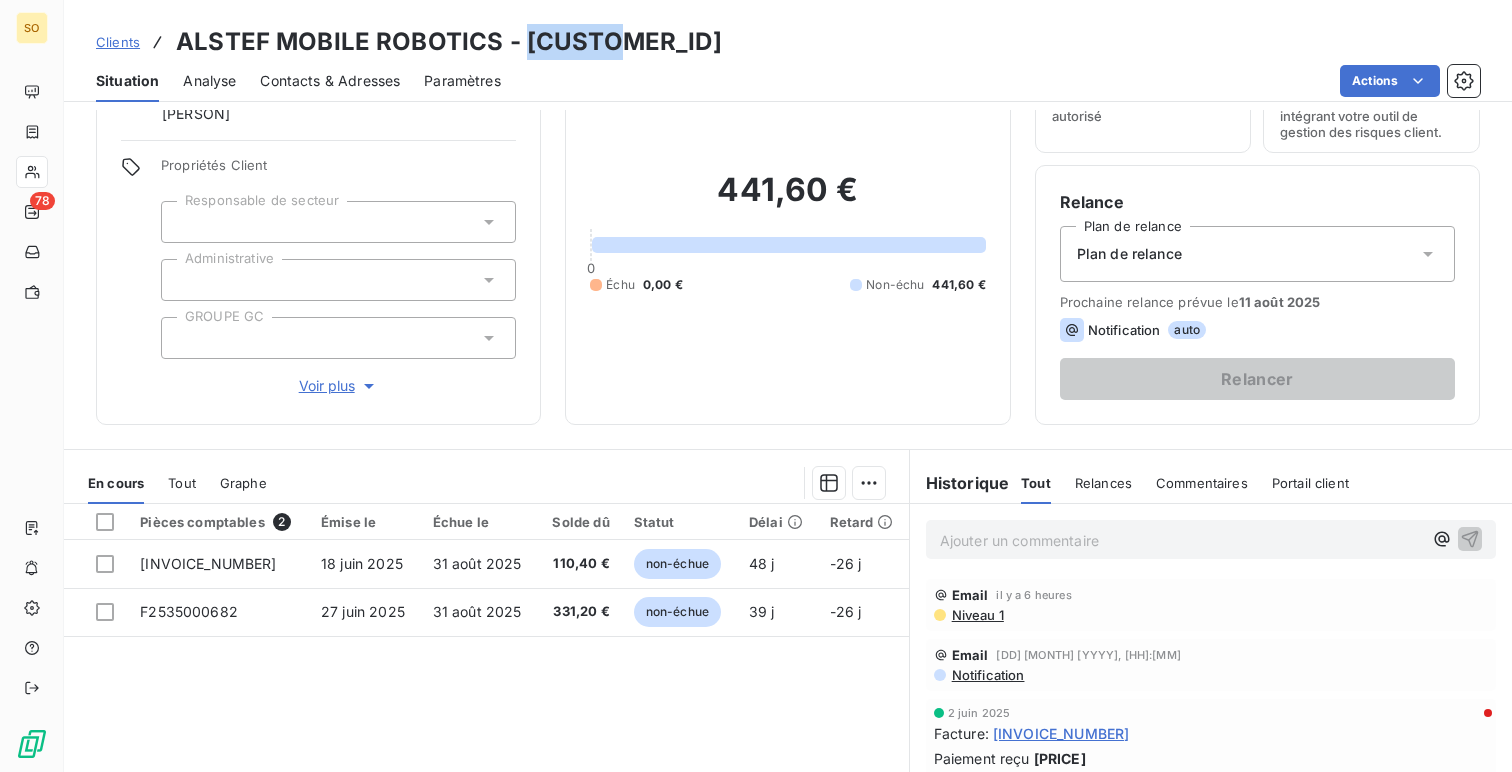 scroll, scrollTop: 284, scrollLeft: 0, axis: vertical 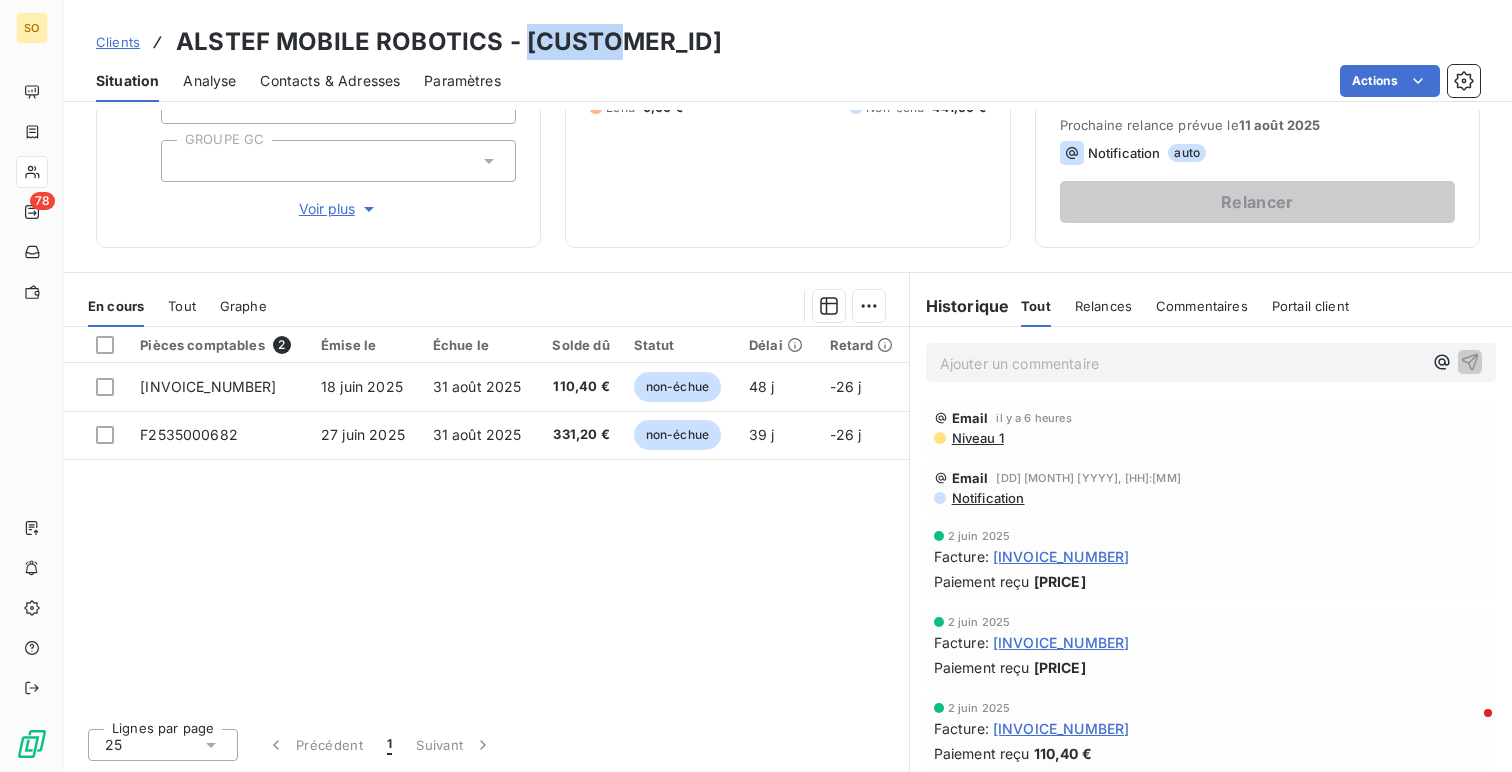 click on "Niveau 1" at bounding box center [977, 438] 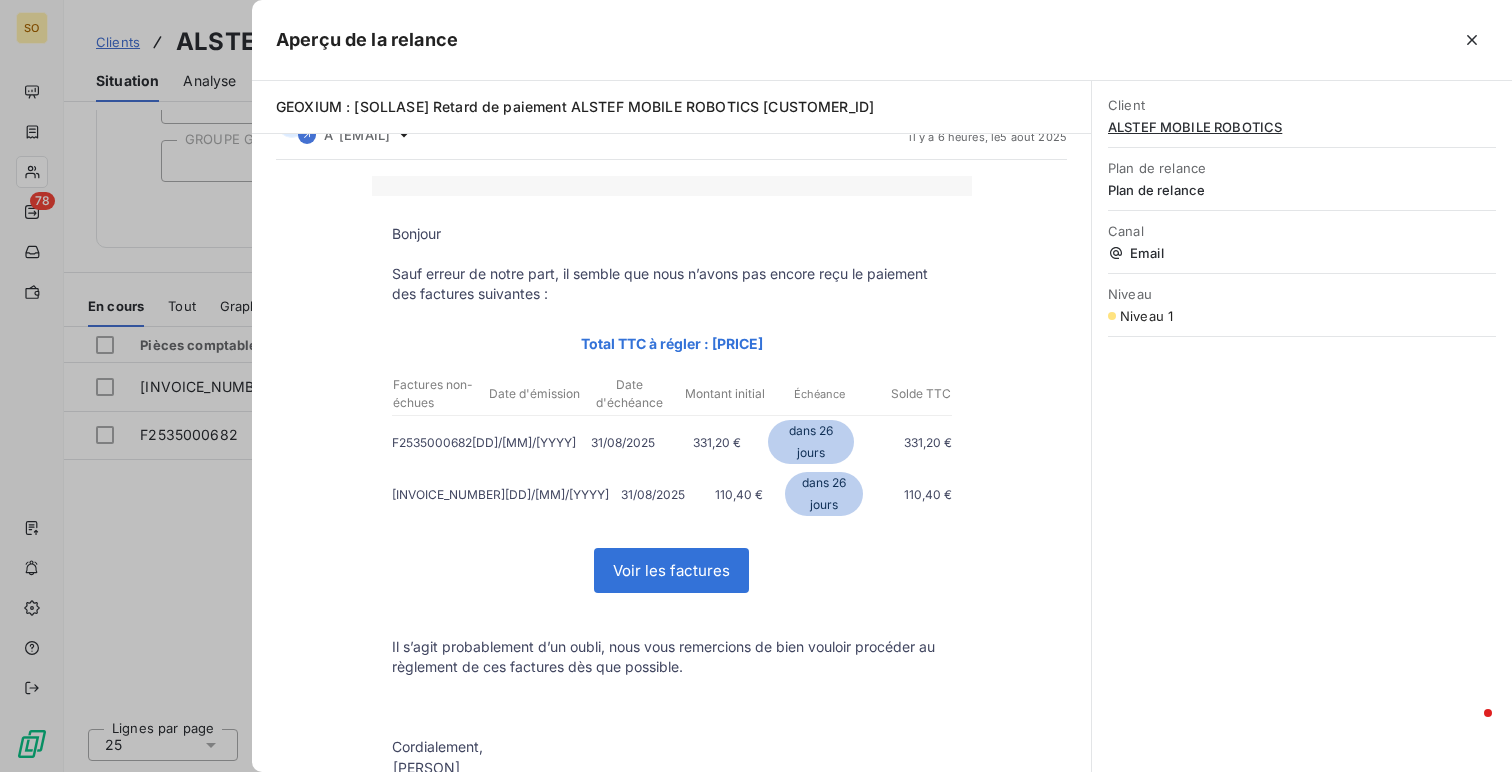 scroll, scrollTop: 0, scrollLeft: 0, axis: both 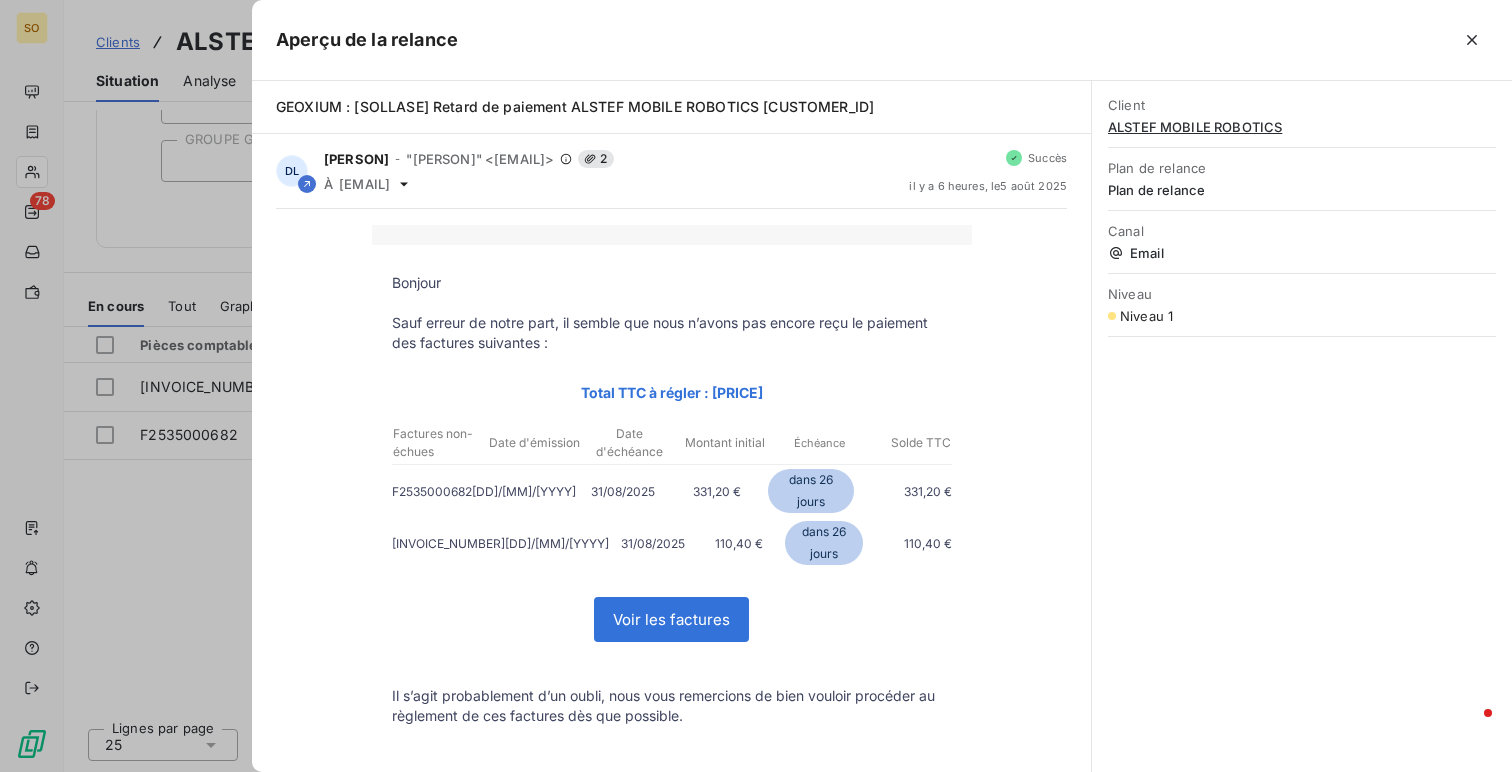 click on "ALSTEF MOBILE ROBOTICS" at bounding box center (1302, 127) 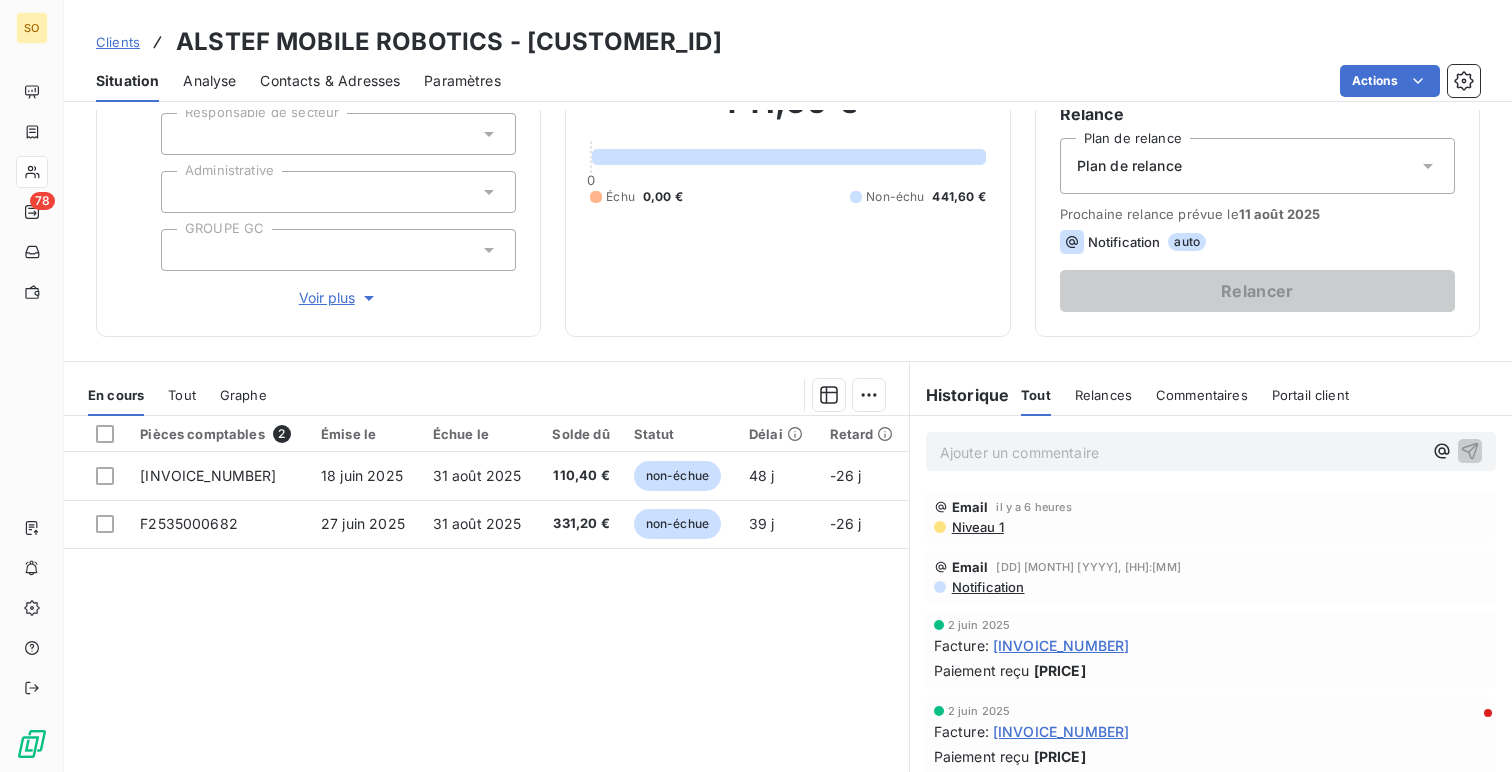 scroll, scrollTop: 0, scrollLeft: 0, axis: both 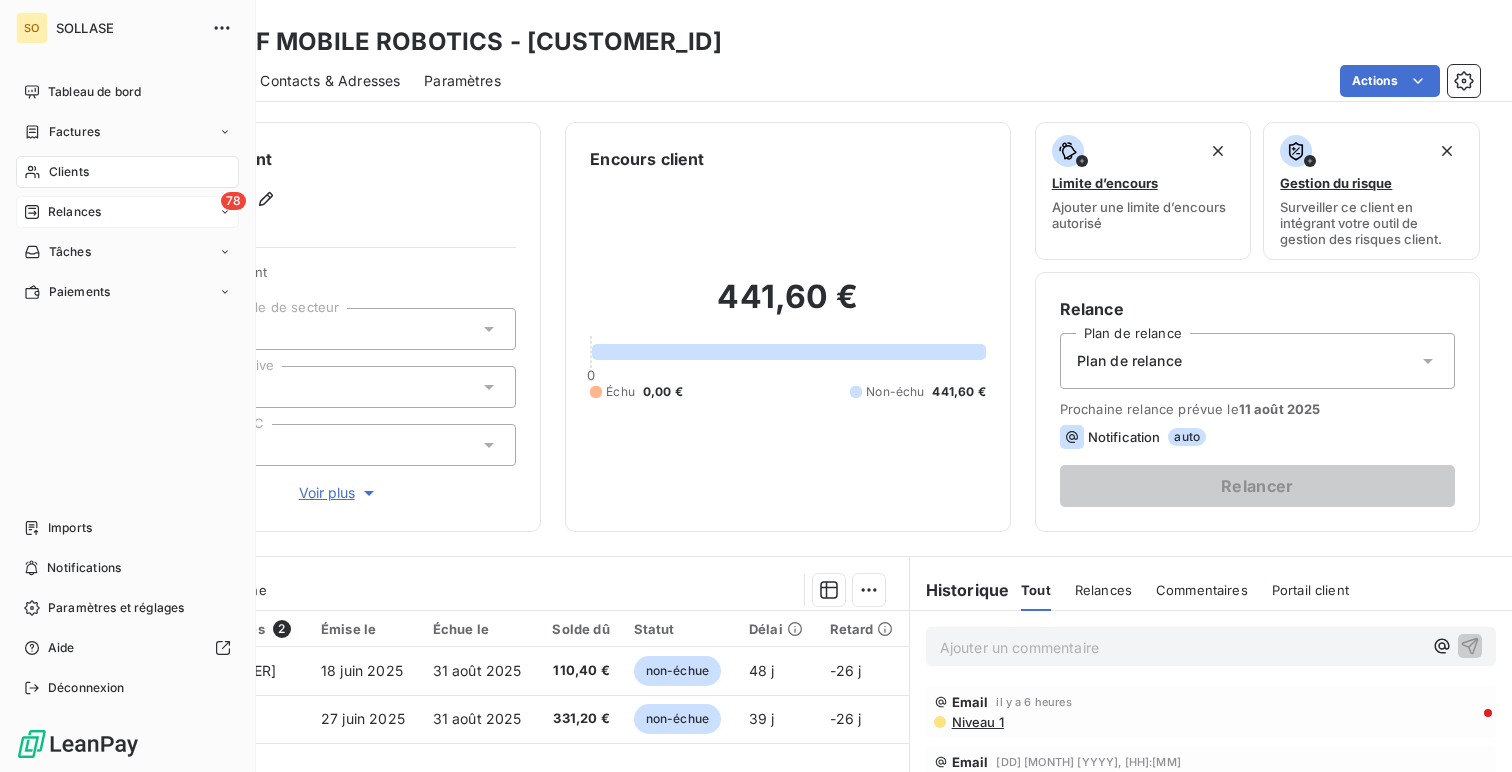 click on "Relances" at bounding box center (74, 212) 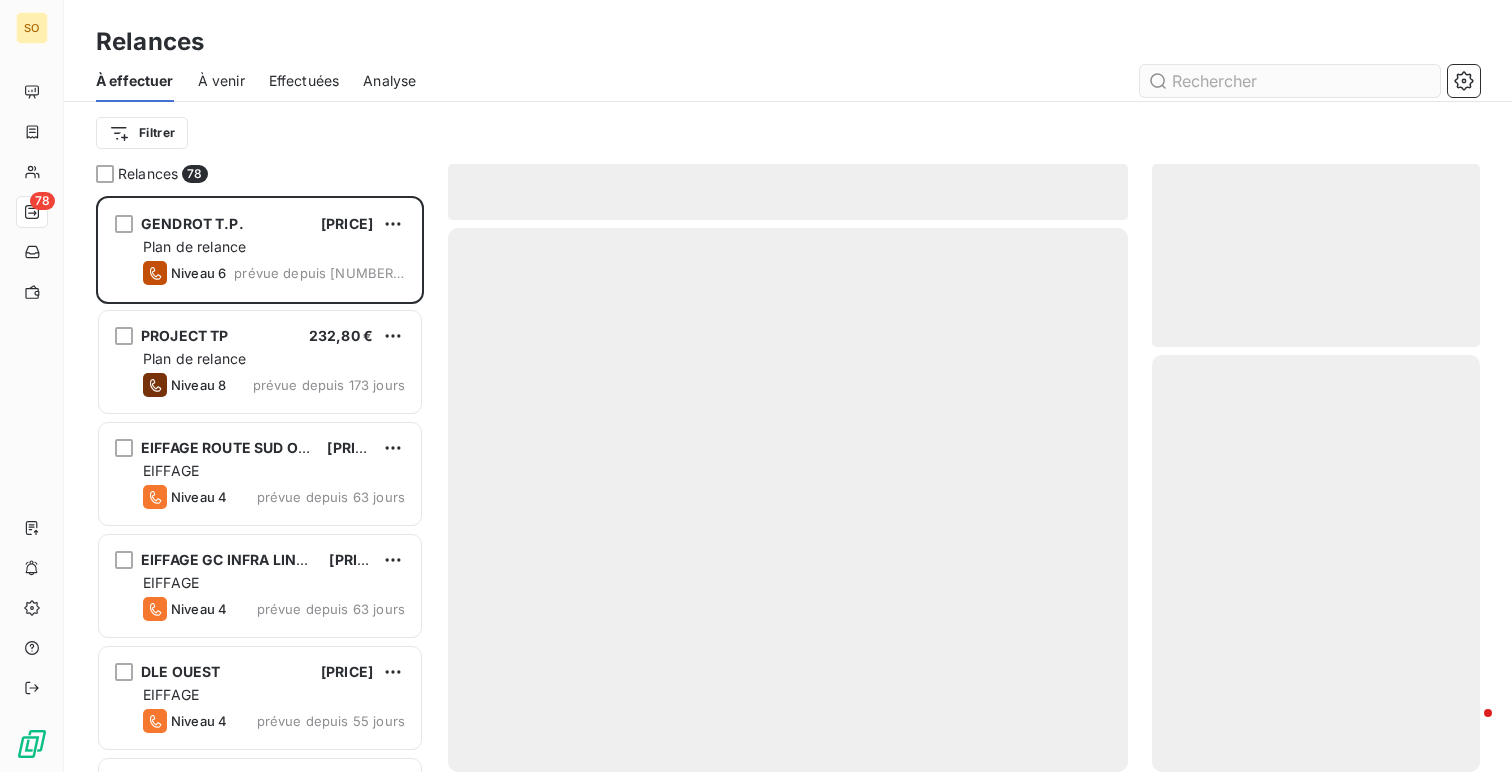 scroll, scrollTop: 1, scrollLeft: 1, axis: both 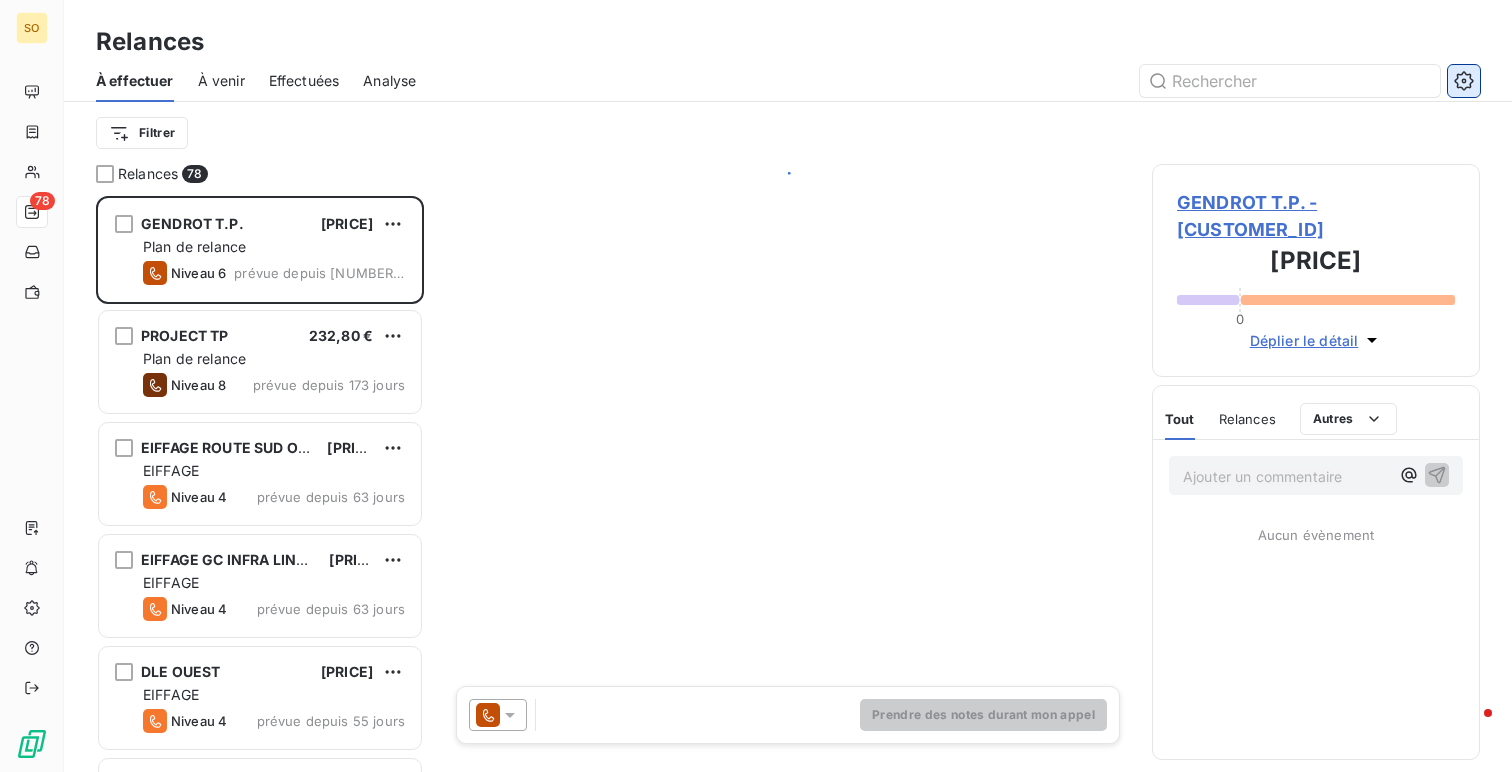 click 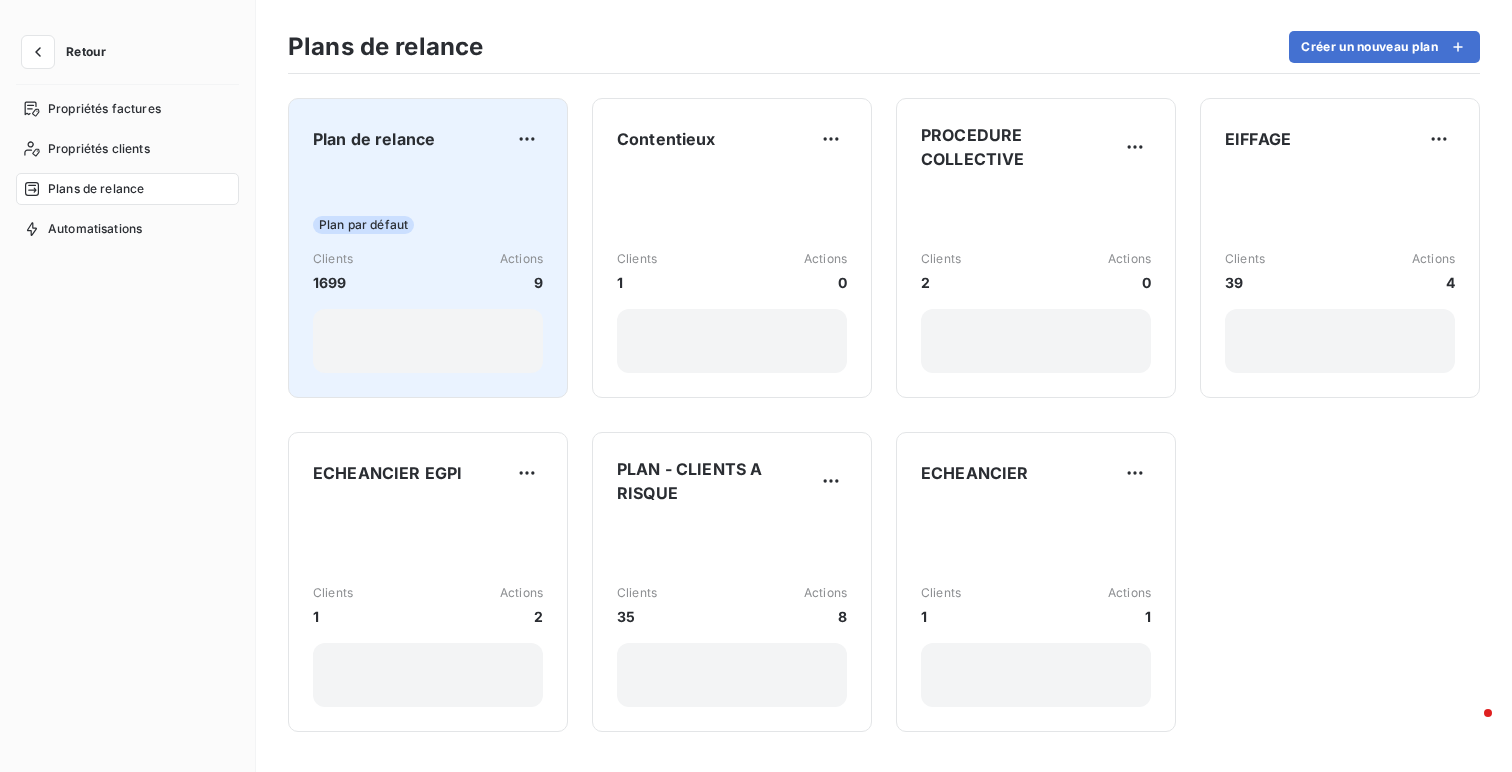 click on "Plan de relance Plan par défaut Clients [NUMBER] Actions [NUMBER]" at bounding box center [428, 248] 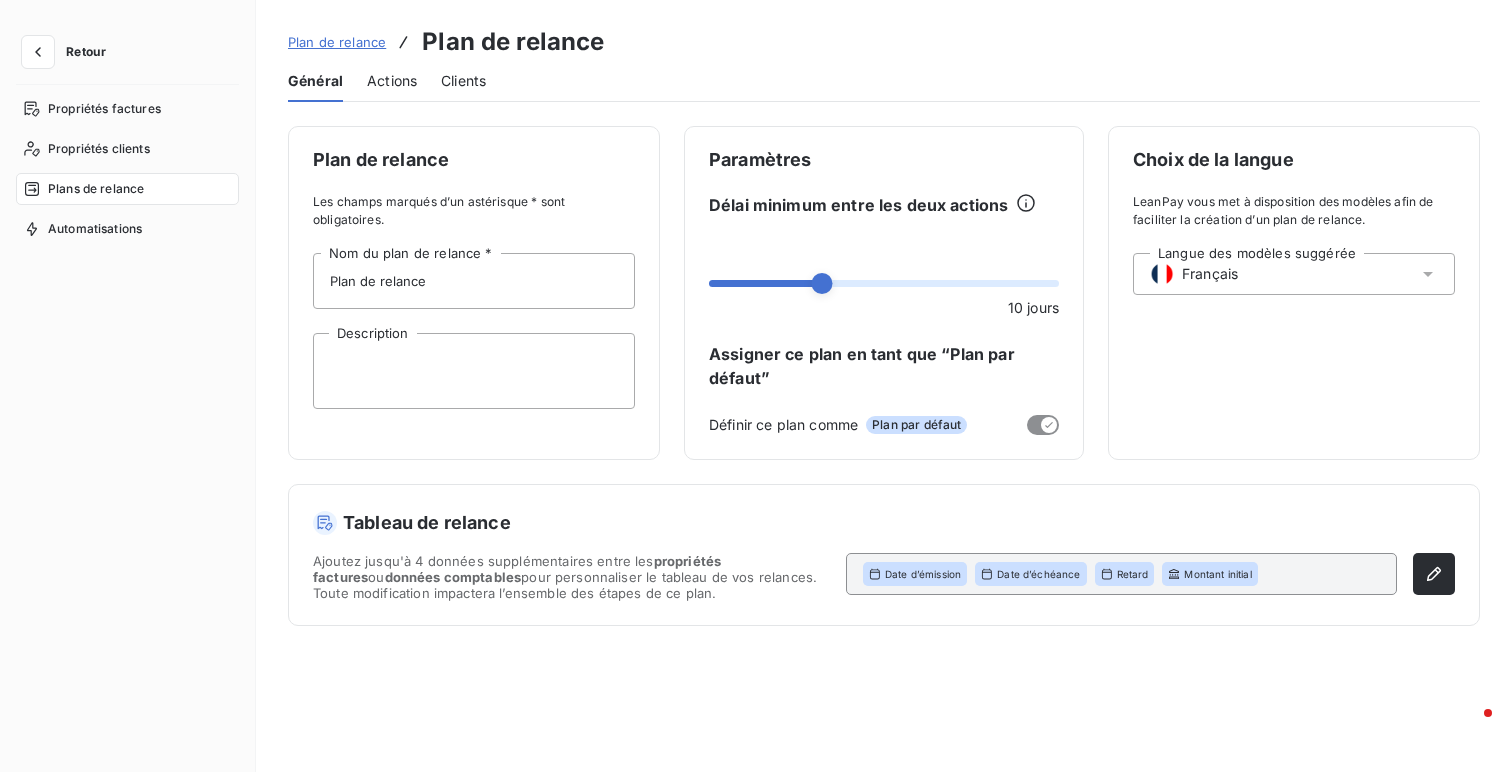 click on "Actions" at bounding box center (392, 81) 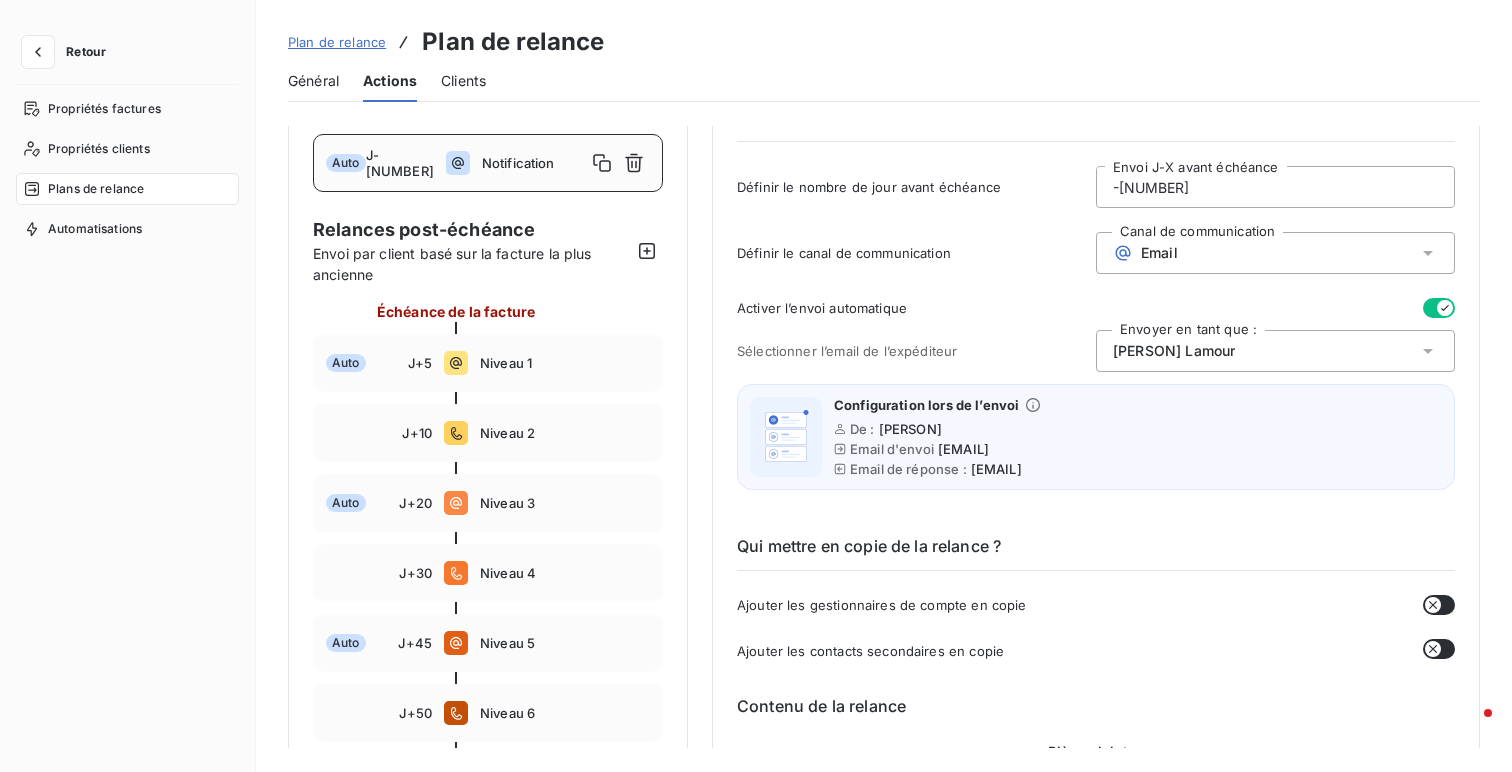 scroll, scrollTop: 0, scrollLeft: 0, axis: both 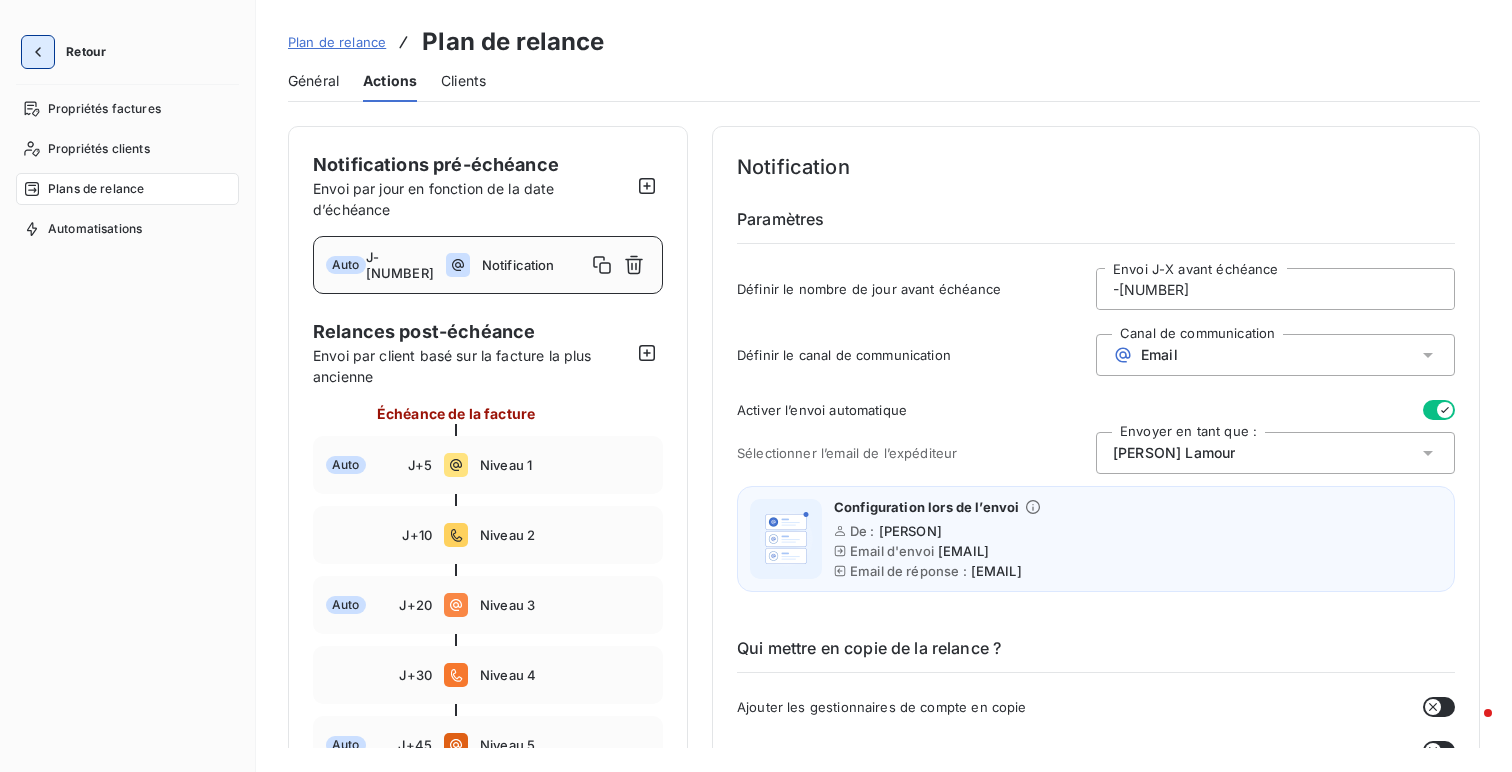 click 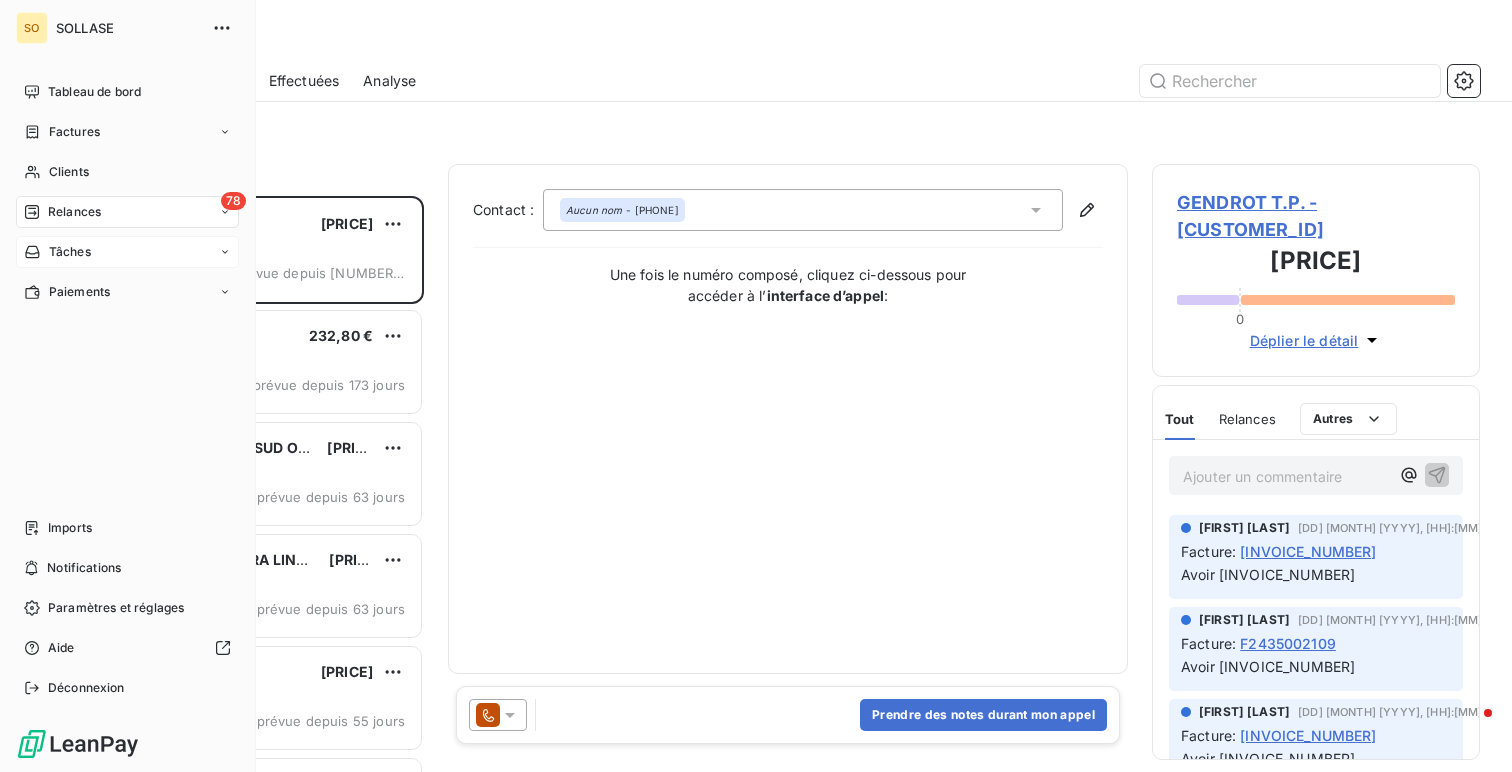 scroll, scrollTop: 1, scrollLeft: 1, axis: both 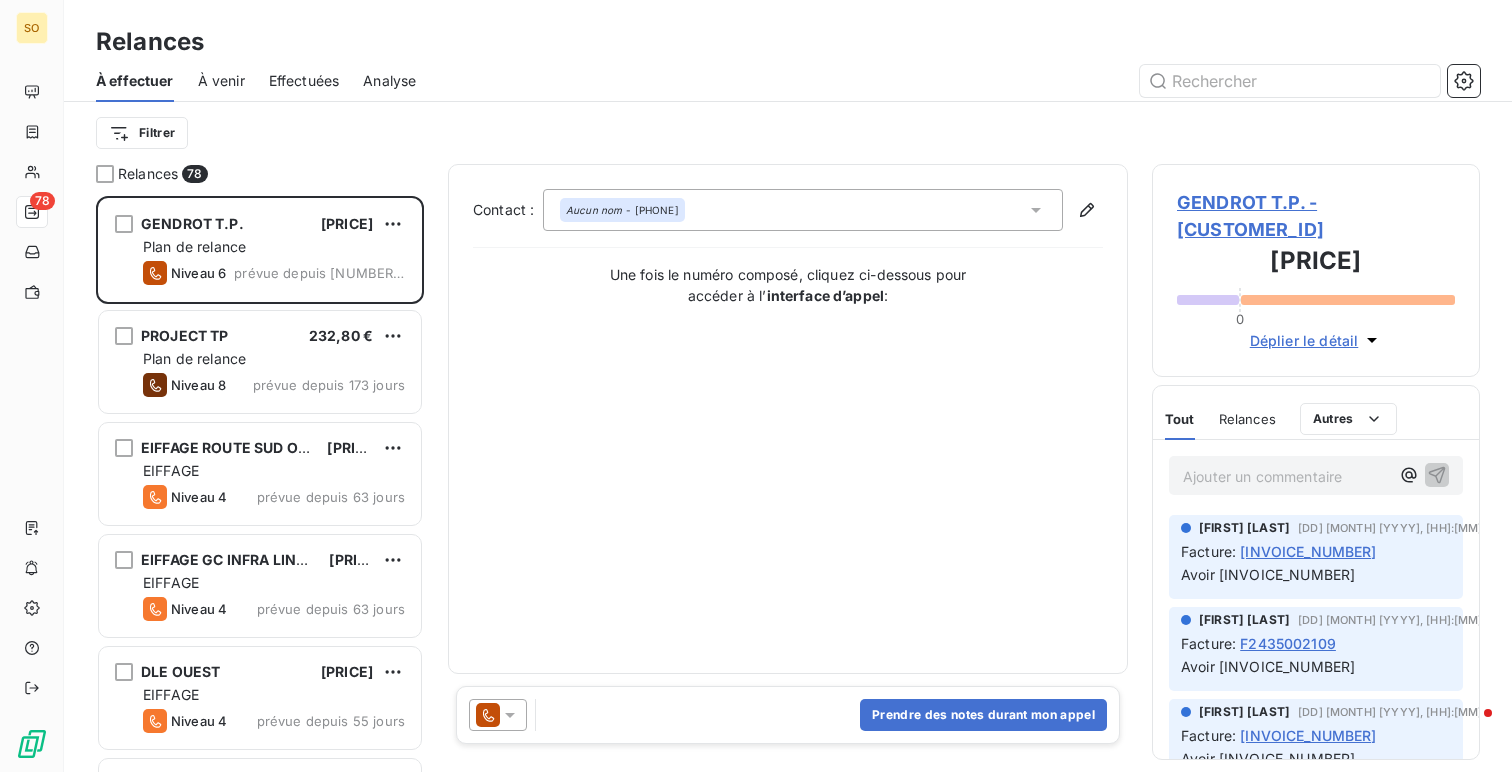 click on "Effectuées" at bounding box center [304, 81] 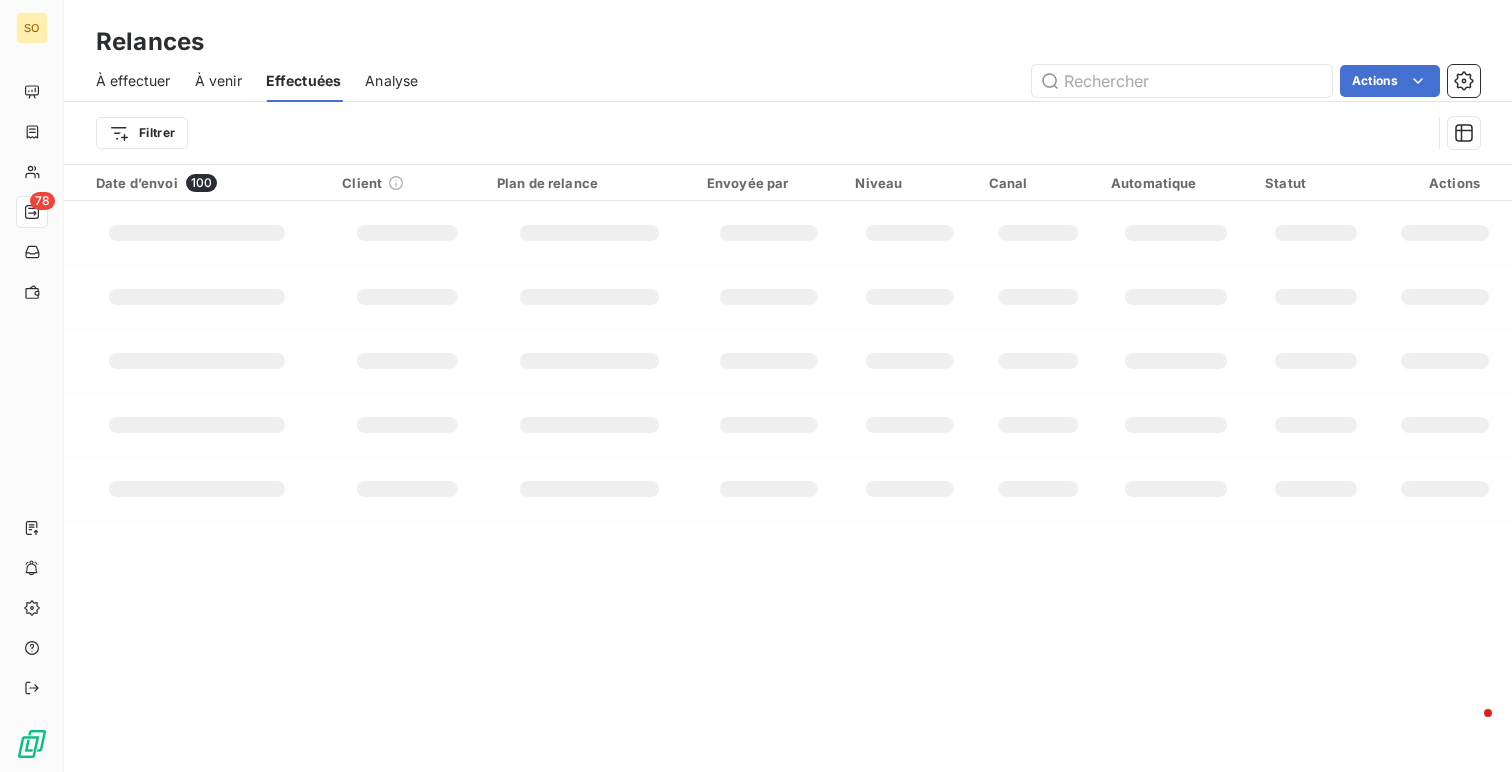 click on "À venir" at bounding box center [218, 81] 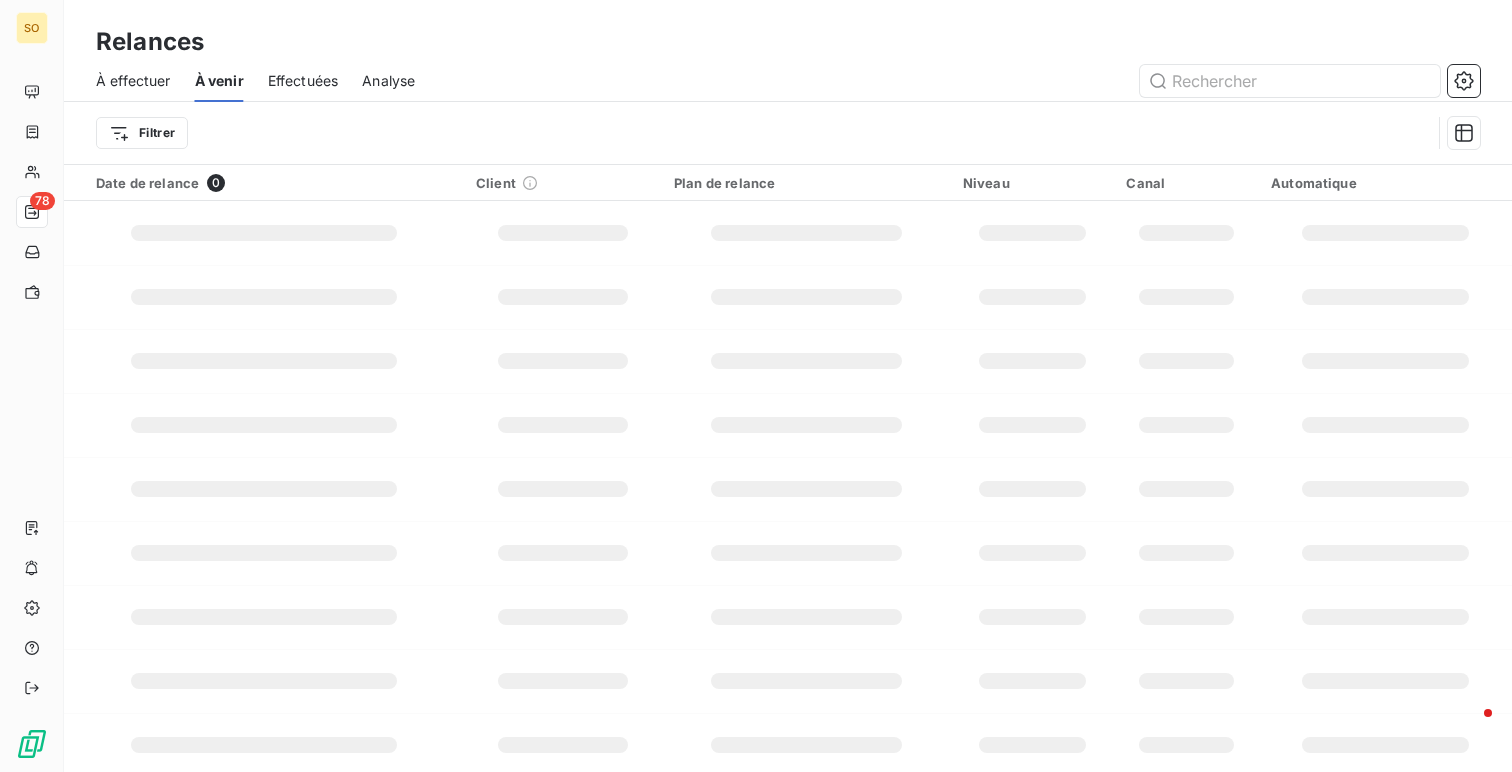 click on "Effectuées" at bounding box center [303, 81] 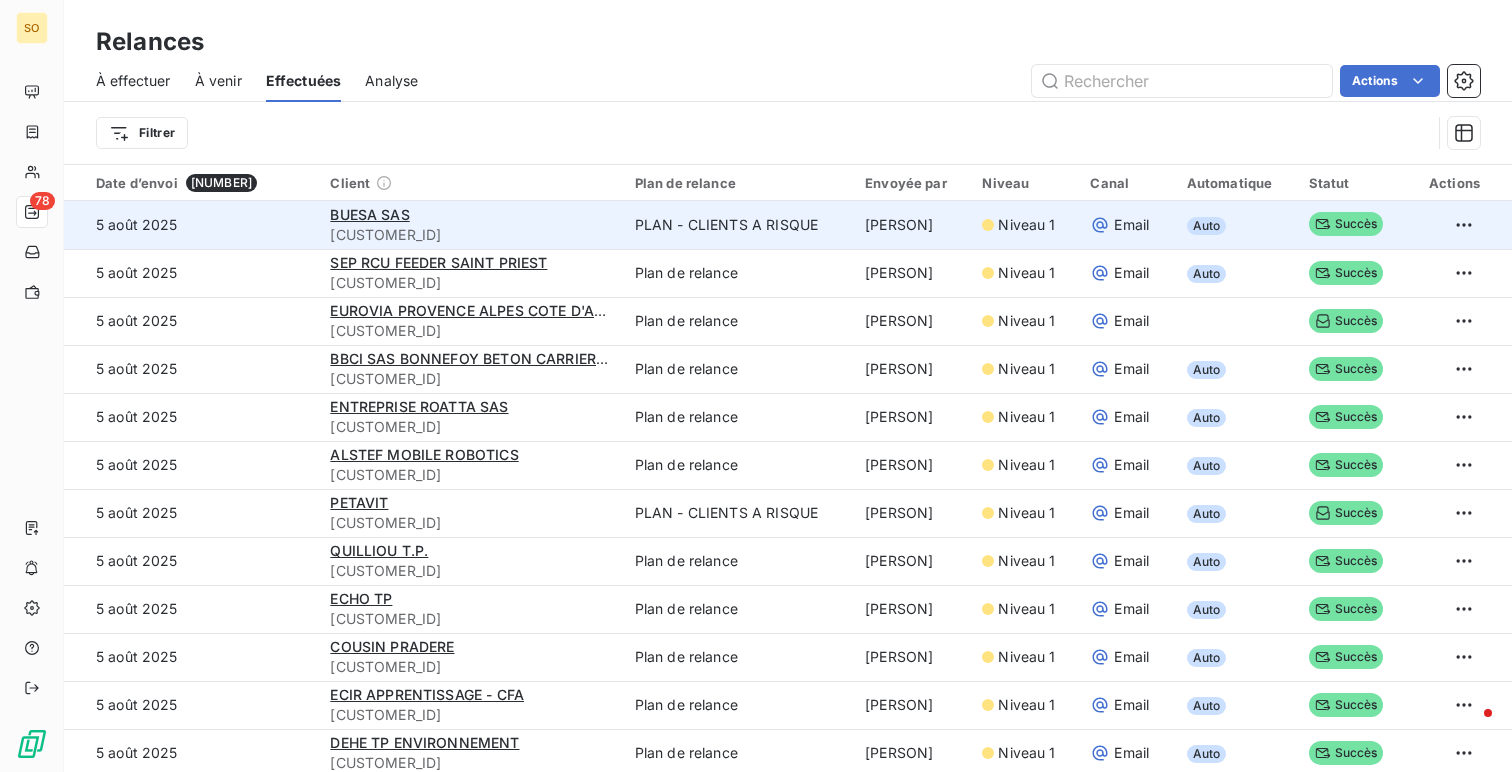 click on "[CUSTOMER_ID]" at bounding box center (470, 235) 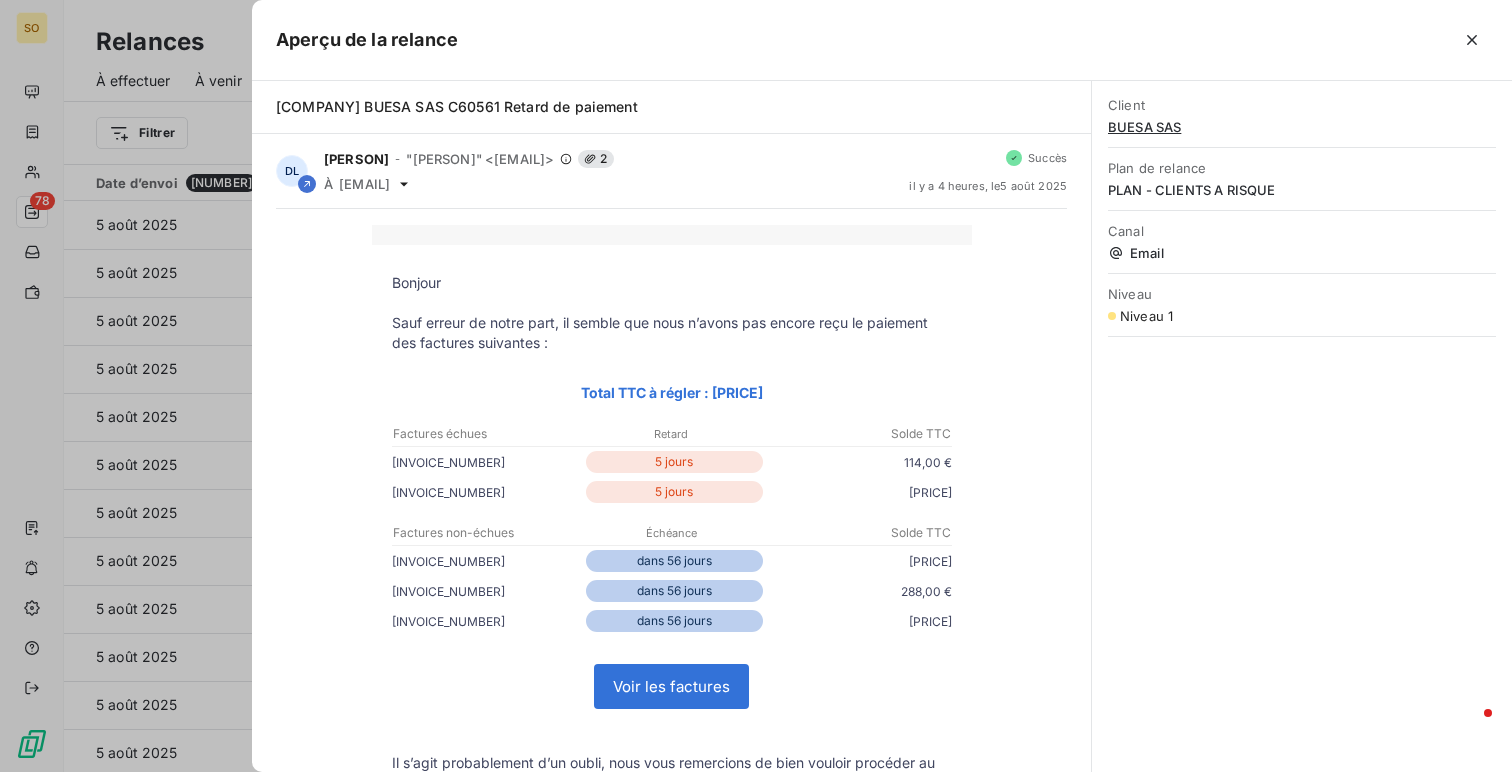 click at bounding box center [756, 386] 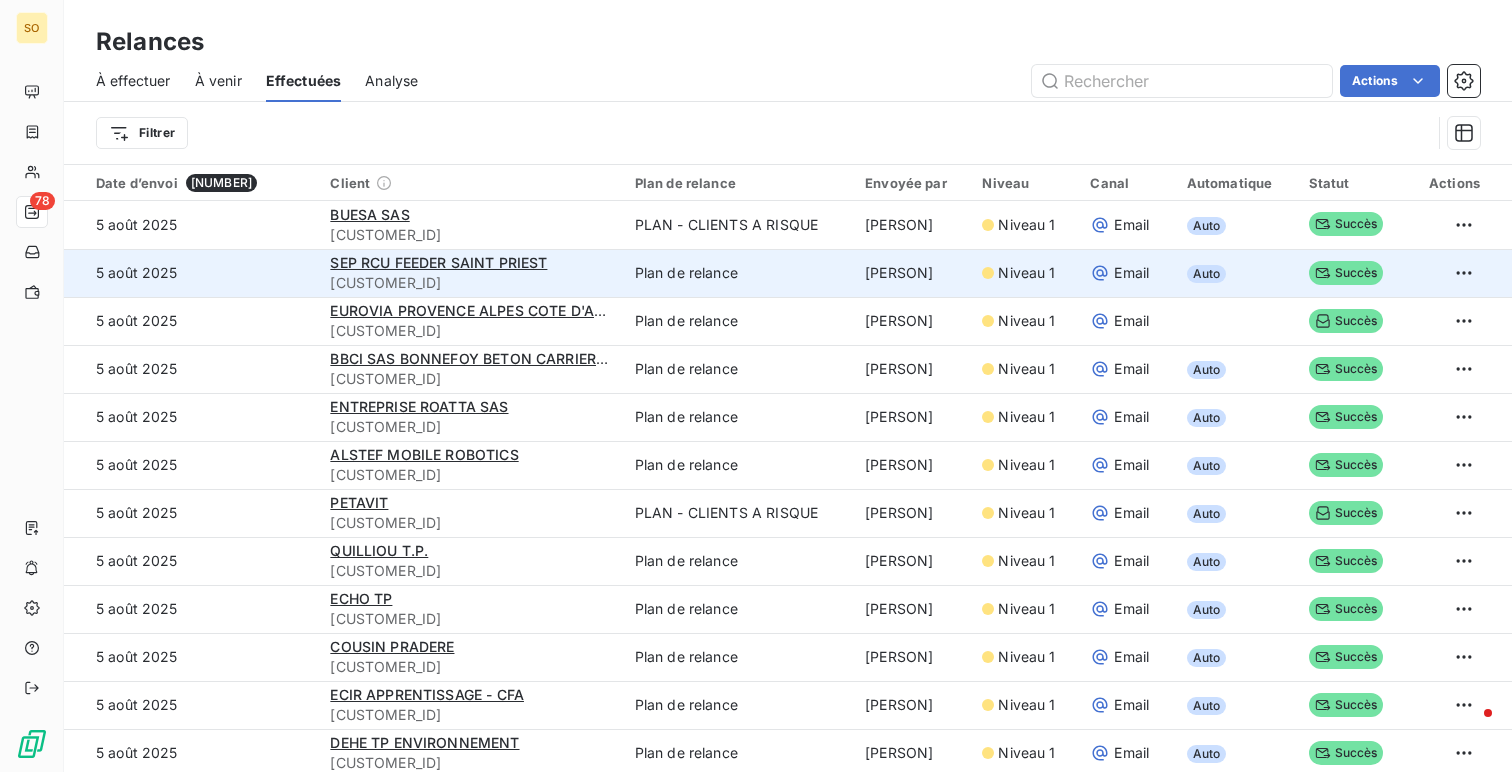 click on "Plan de relance" at bounding box center [738, 273] 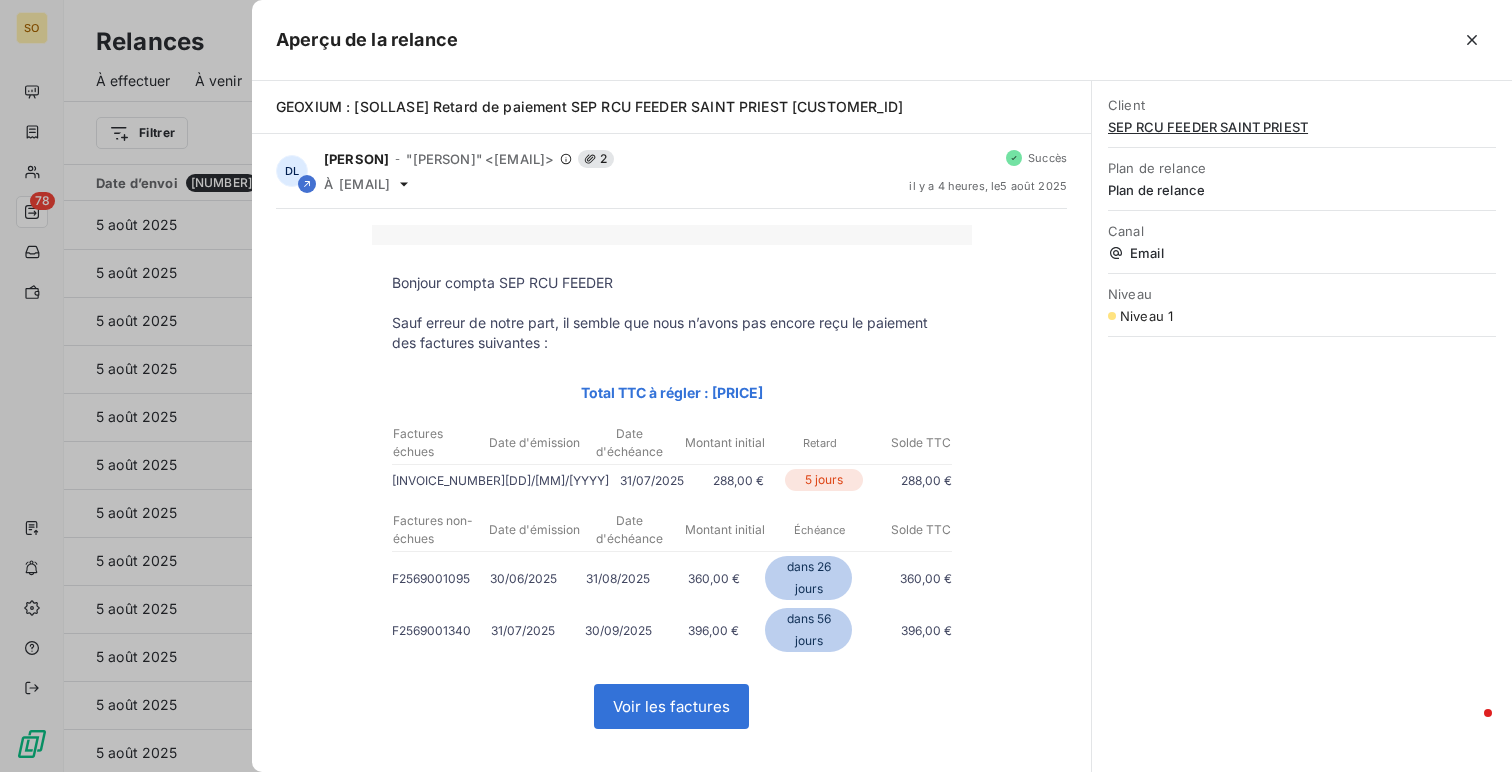 click at bounding box center [756, 386] 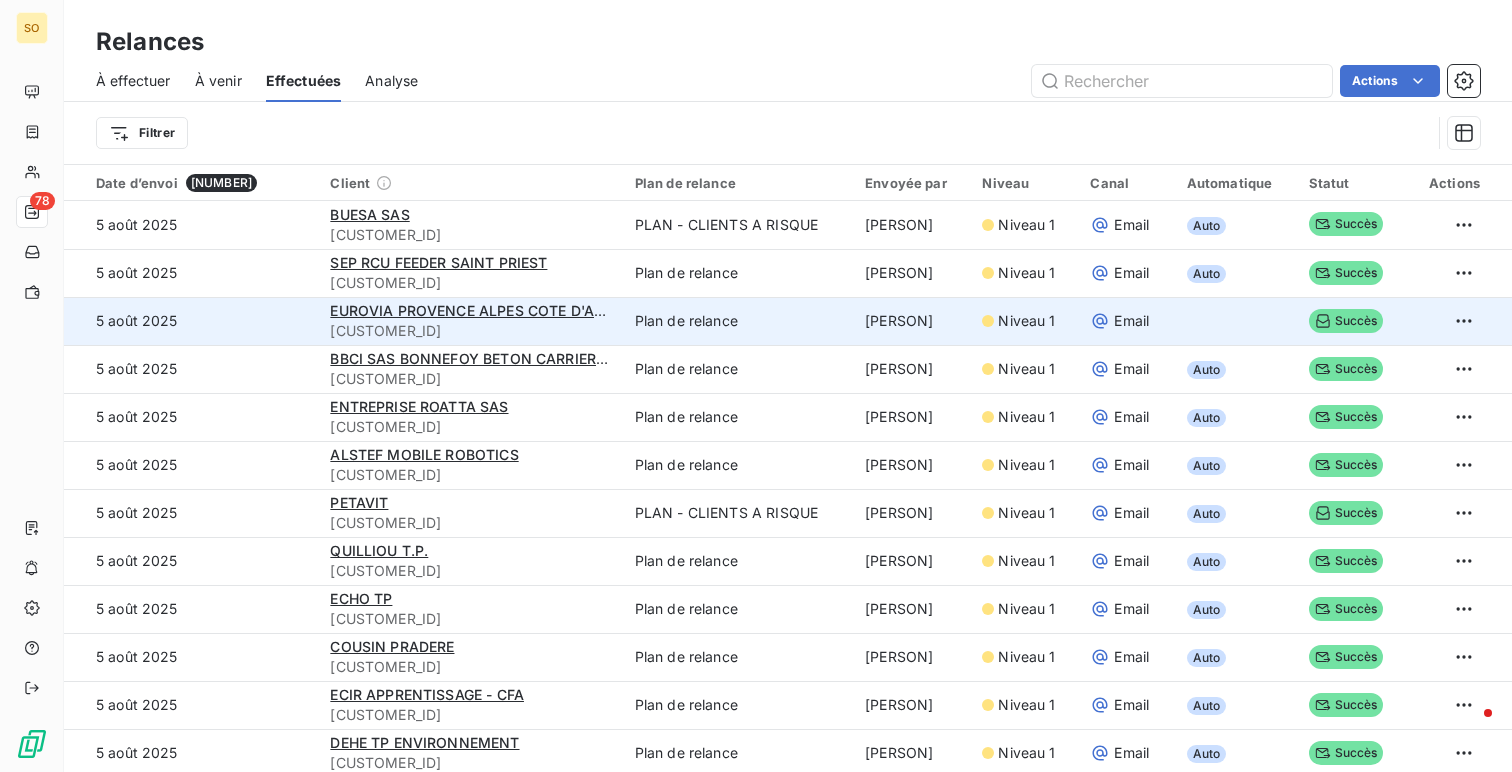 click on "EUROVIA PROVENCE ALPES COTE D'AZUR [CUSTOMER_ID]" at bounding box center [470, 321] 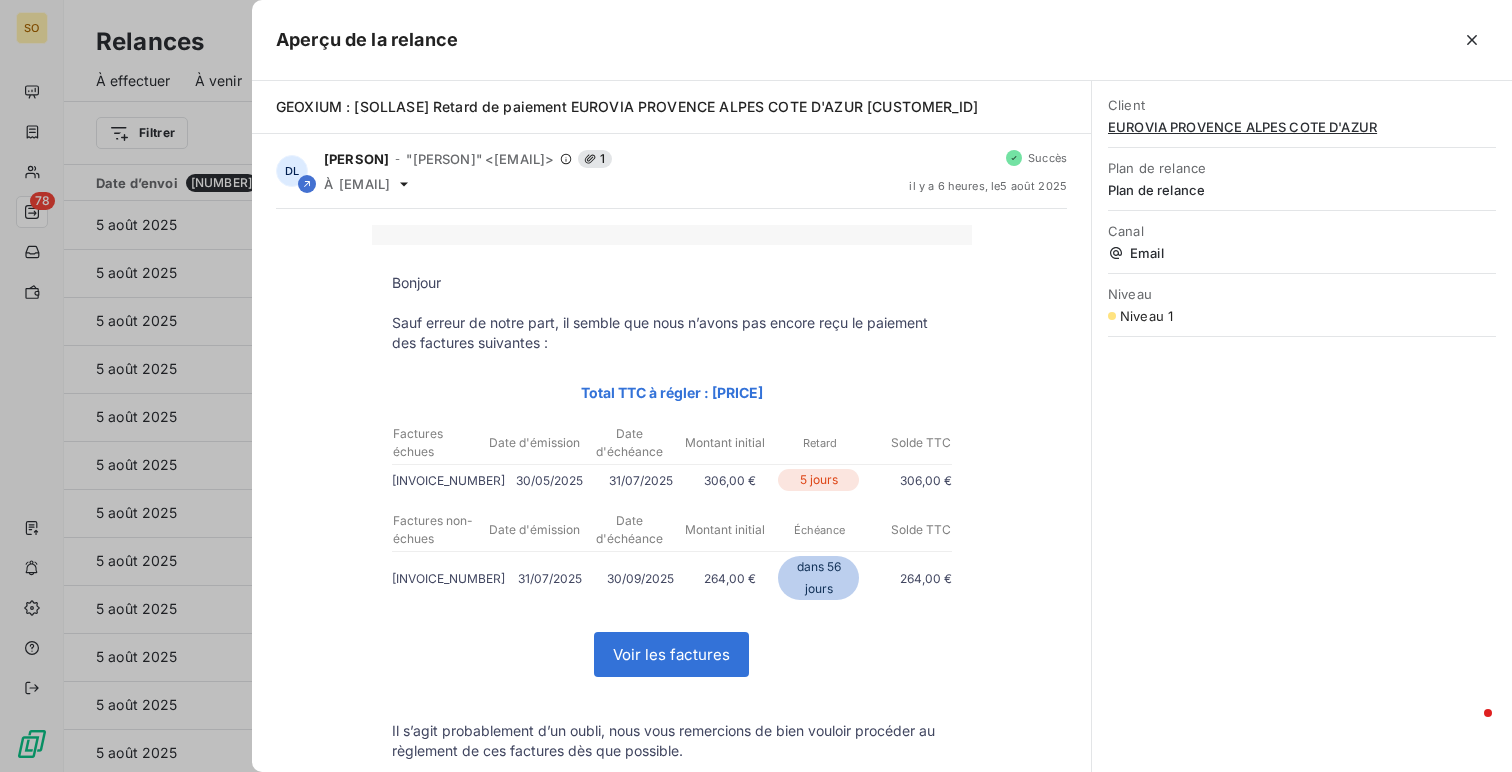 click at bounding box center (756, 386) 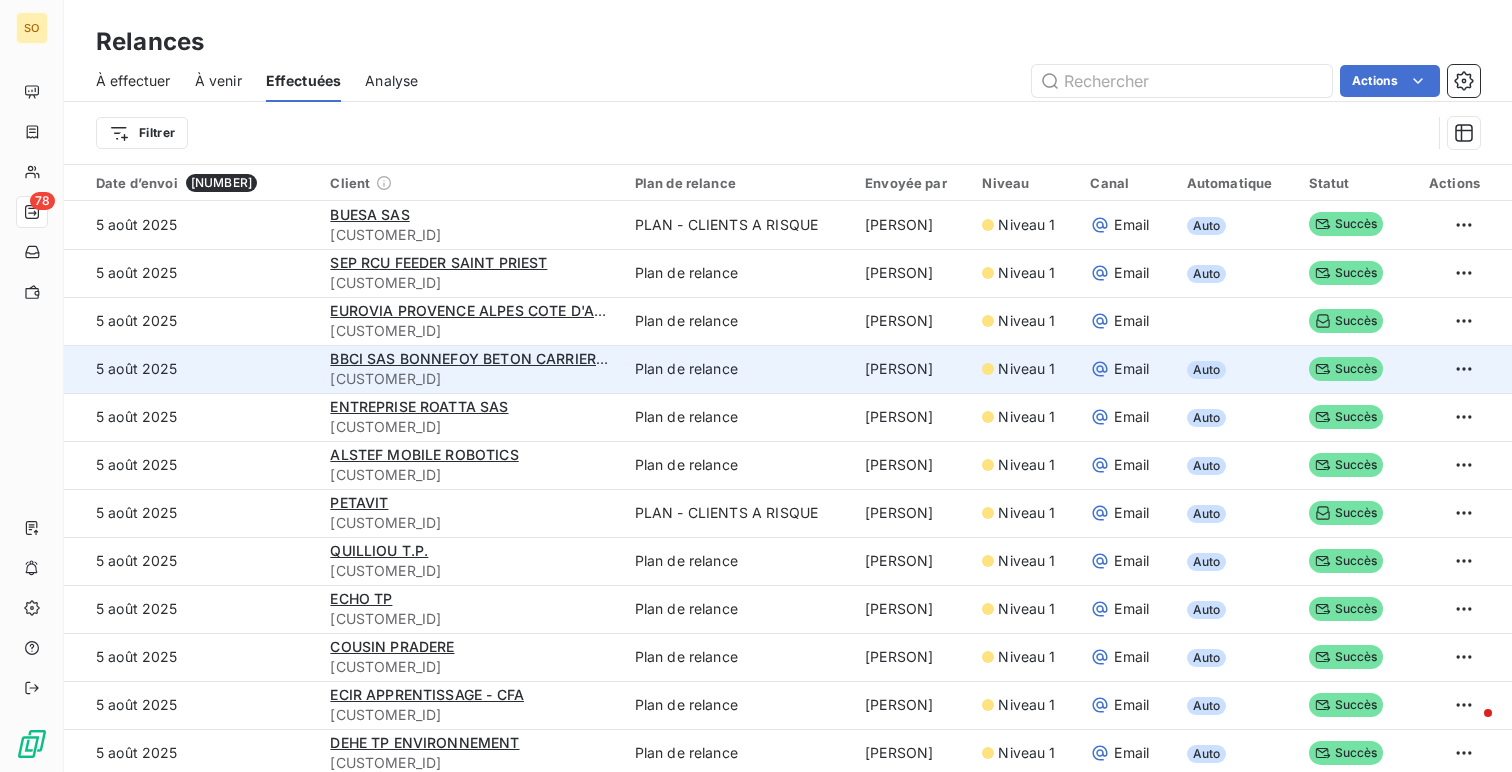 click on "Plan de relance" at bounding box center (738, 369) 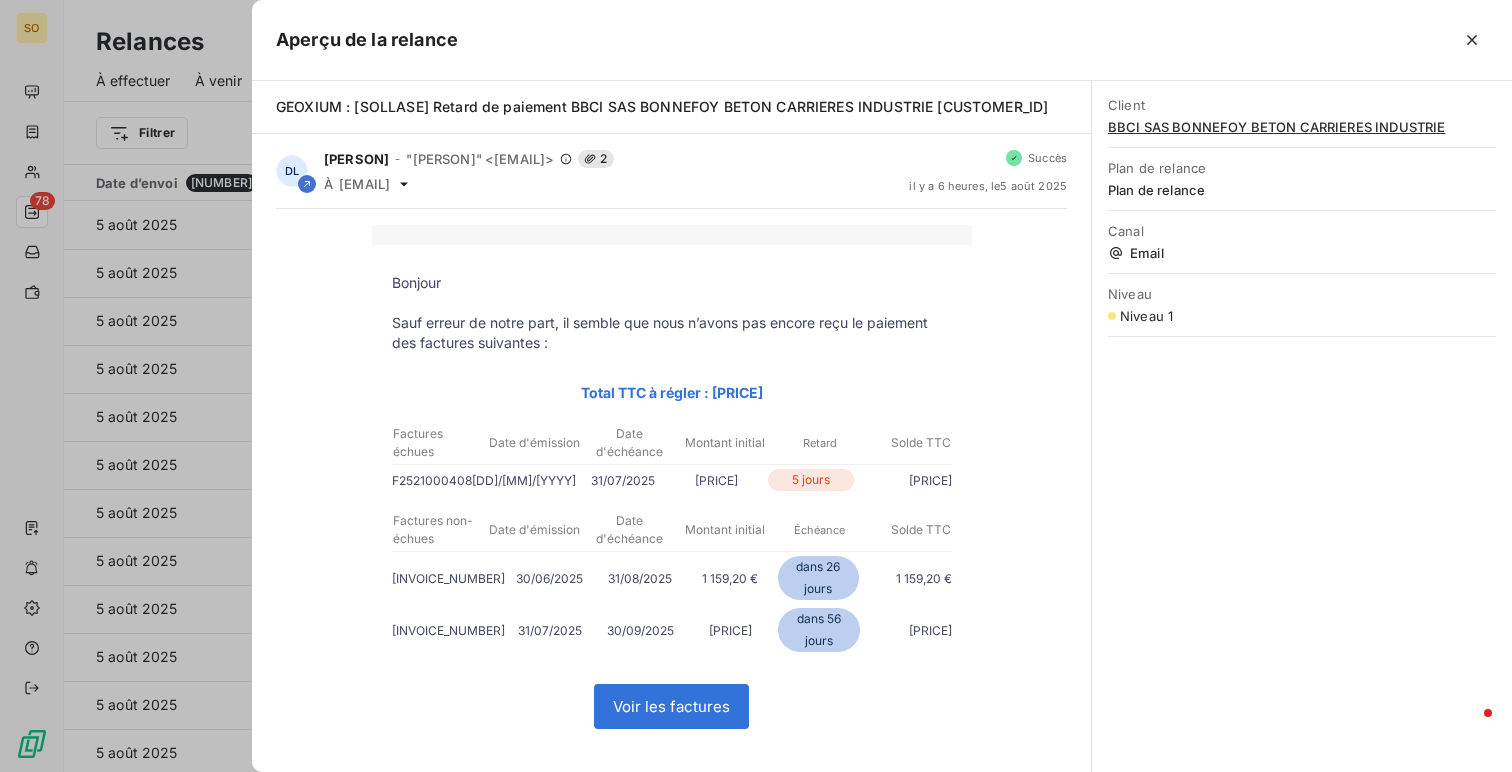 click at bounding box center [756, 386] 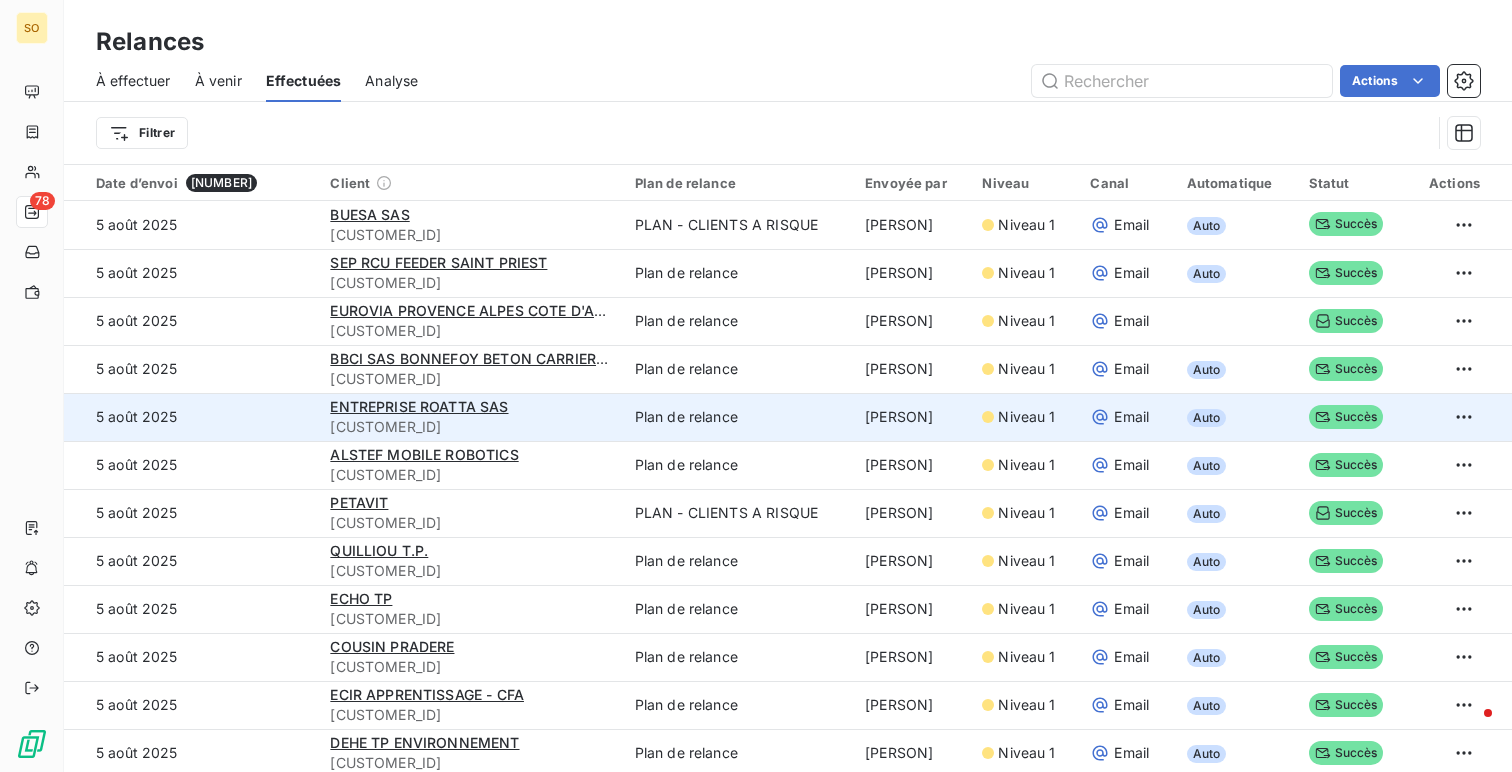click on "ENTREPRISE ROATTA SAS [CUSTOMER_ID]" at bounding box center [470, 417] 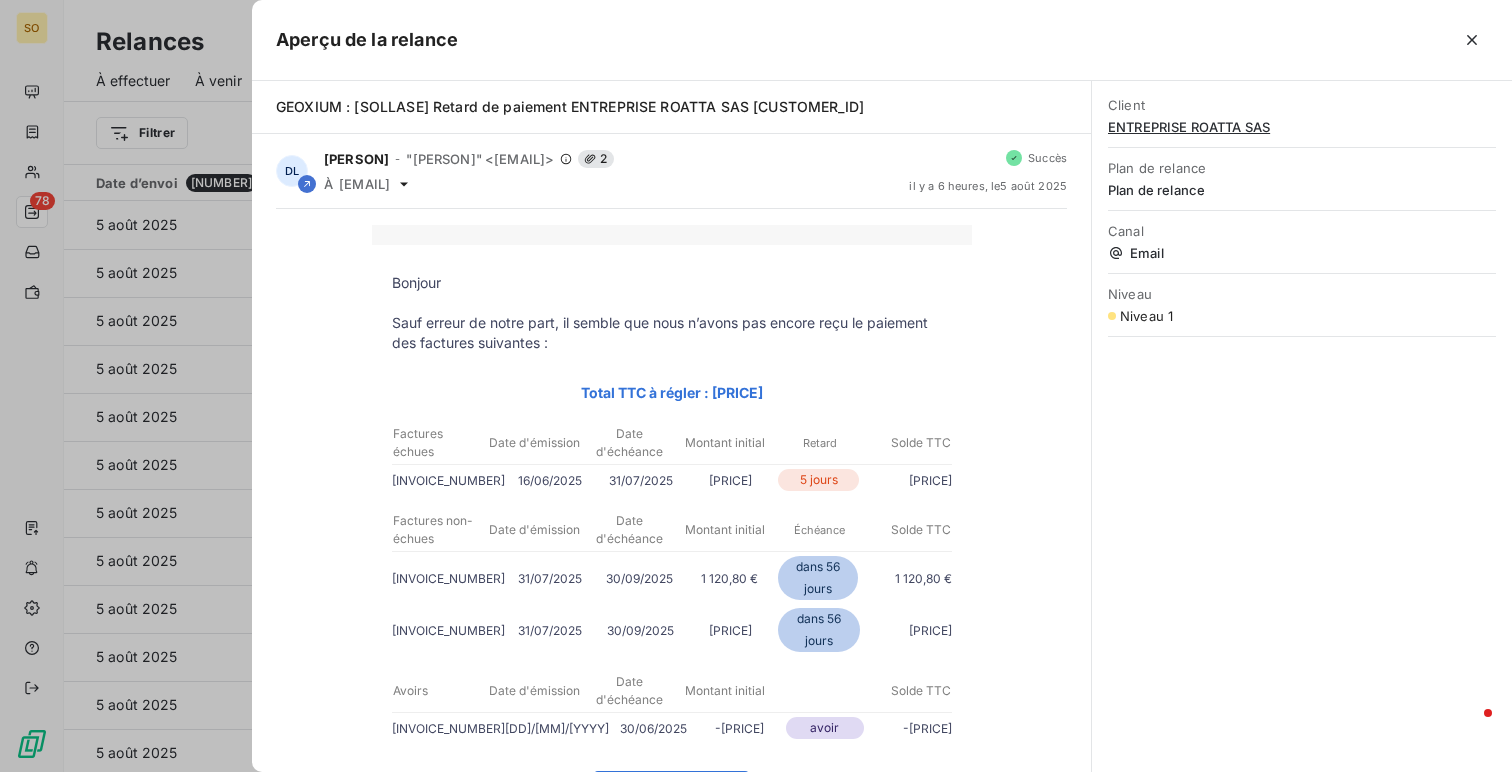 click at bounding box center [756, 386] 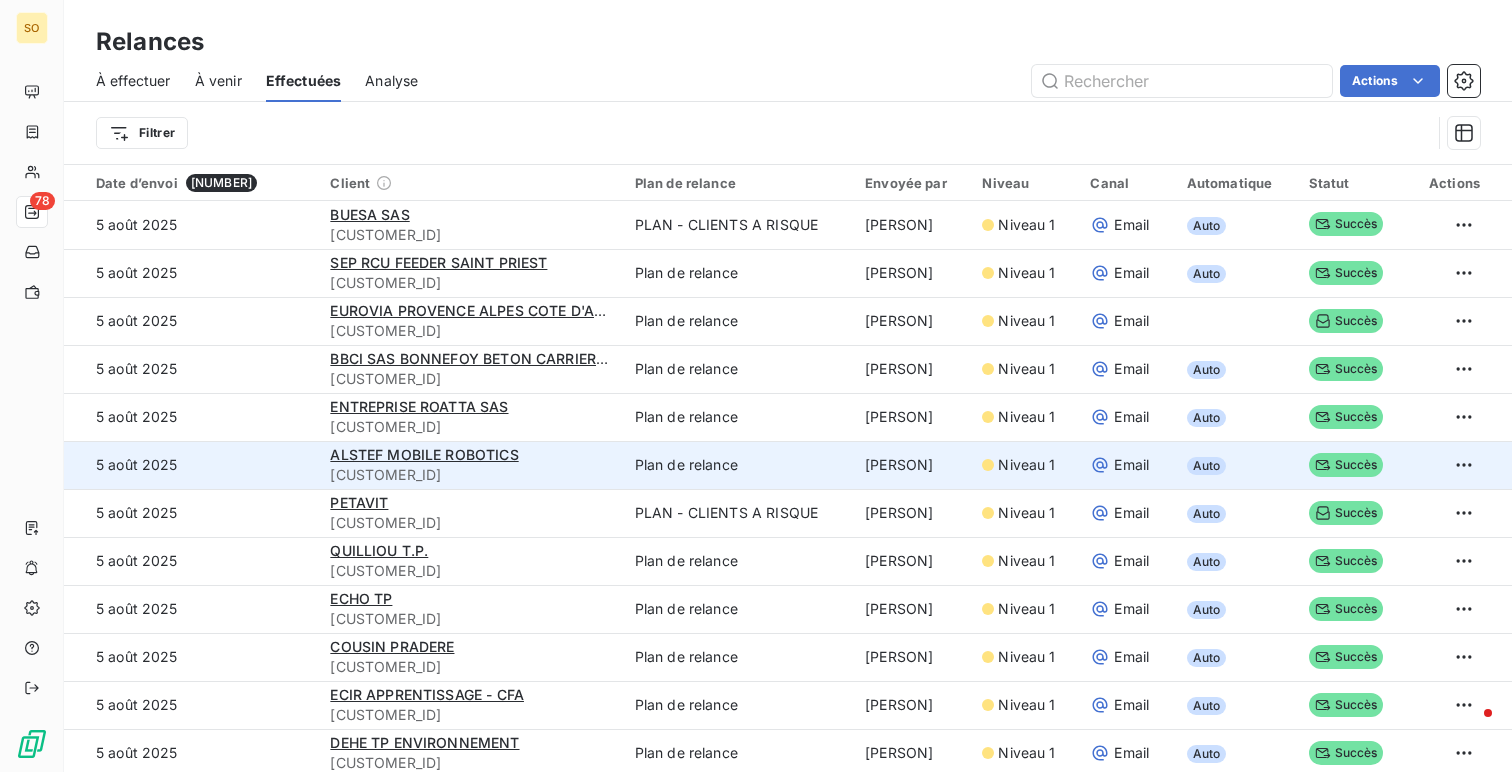click on "ALSTEF MOBILE ROBOTICS" at bounding box center [470, 455] 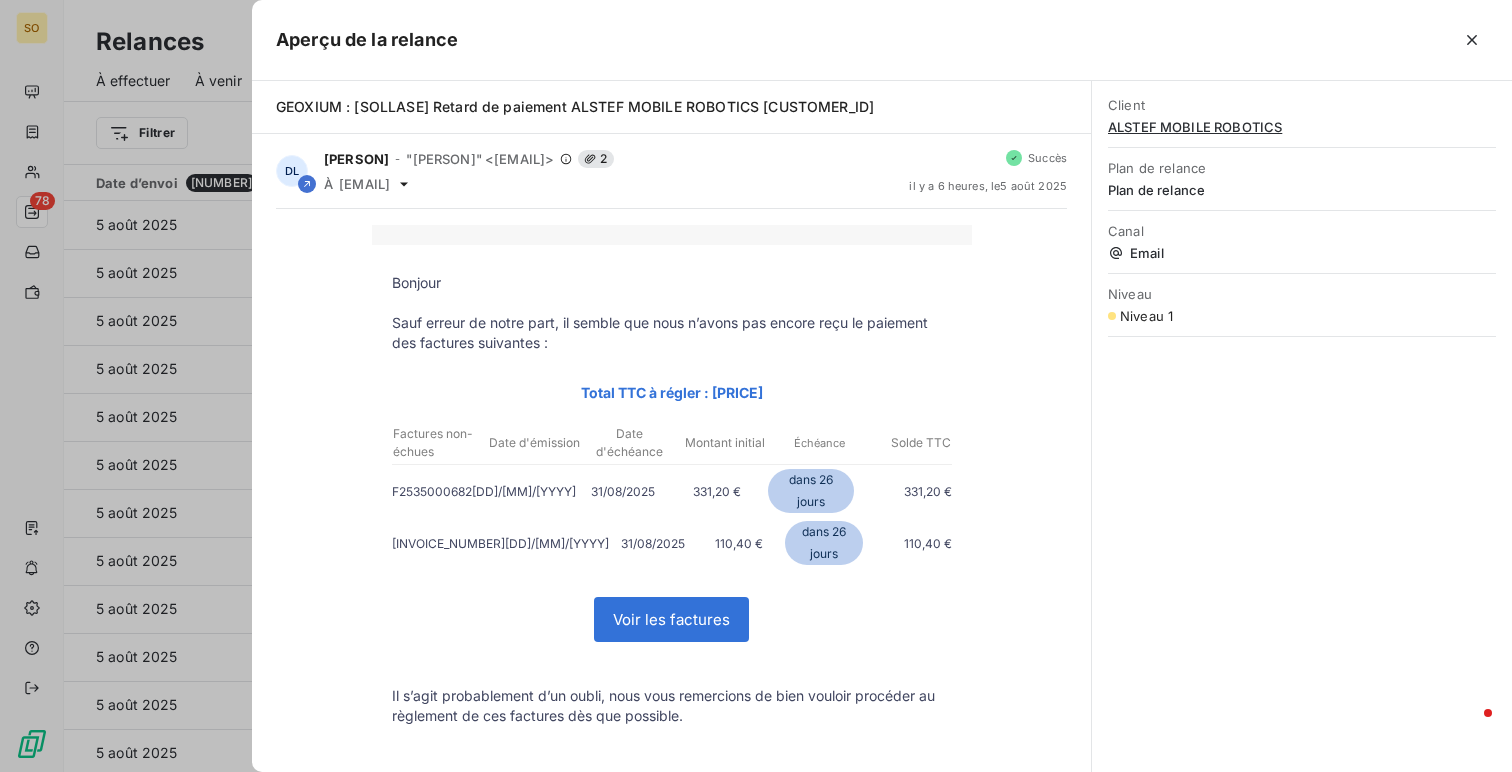 click at bounding box center [756, 386] 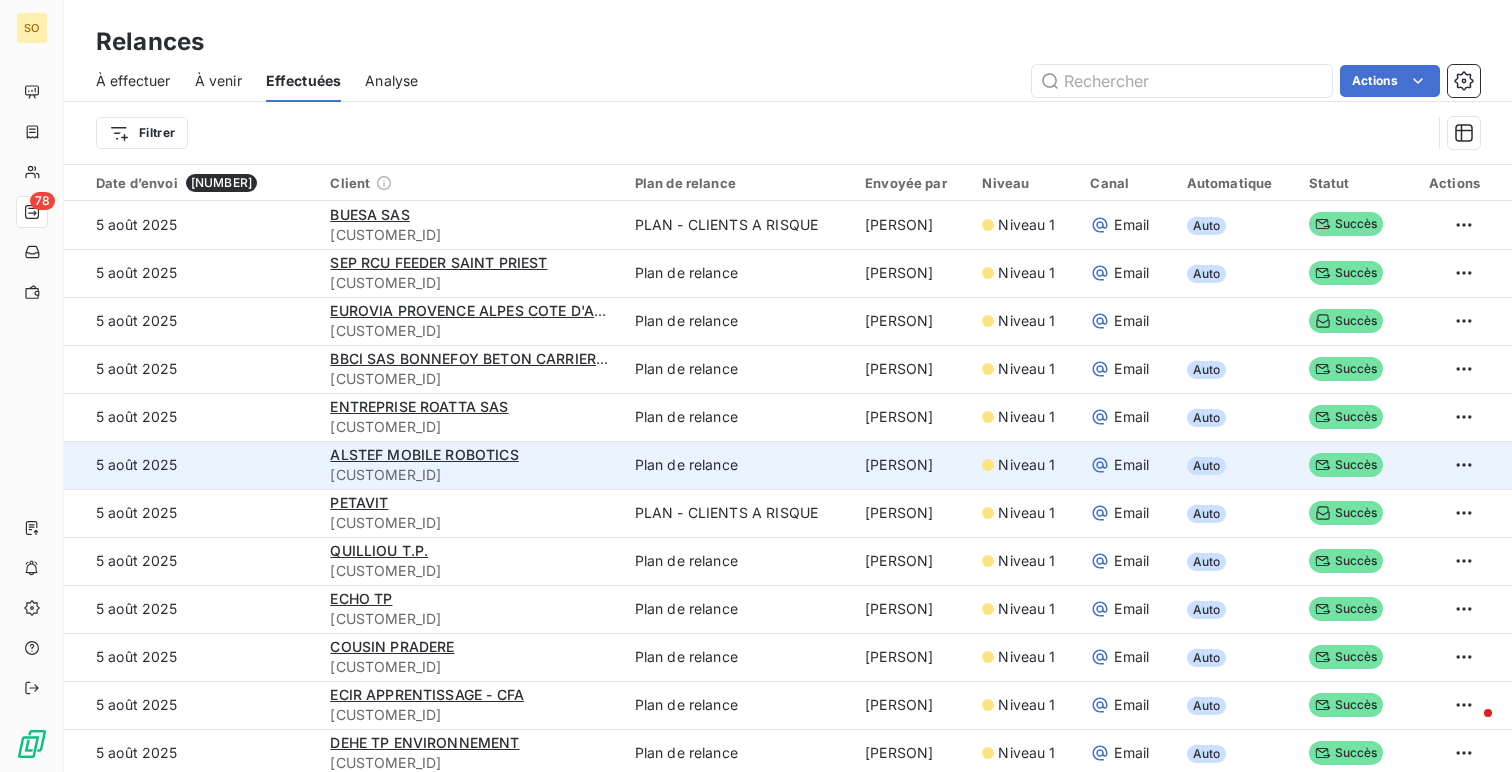 click on "5 août 2025" at bounding box center [191, 465] 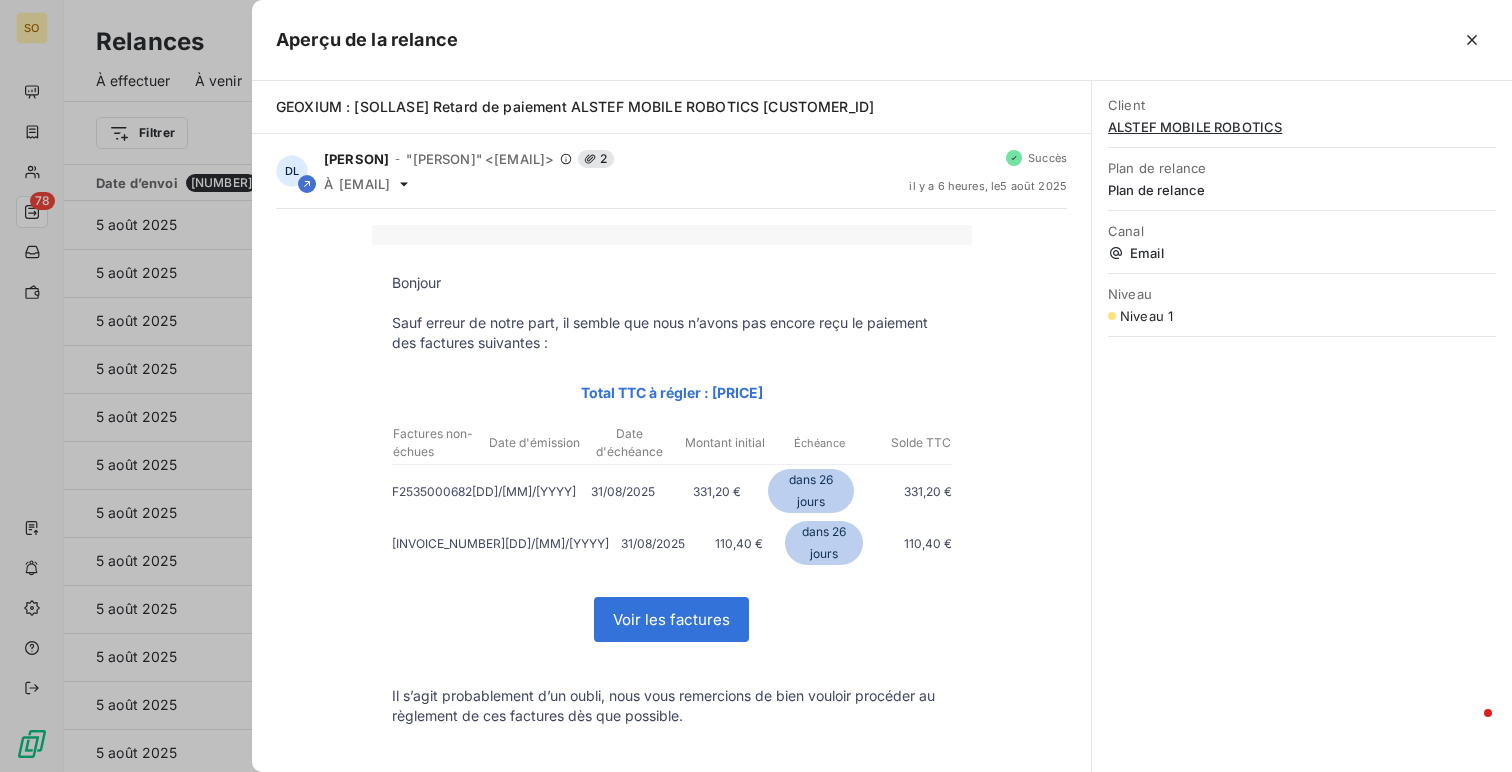 click on "GEOXIUM : [SOLLASE] Retard de paiement ALSTEF MOBILE ROBOTICS [CUSTOMER_ID]" at bounding box center (575, 106) 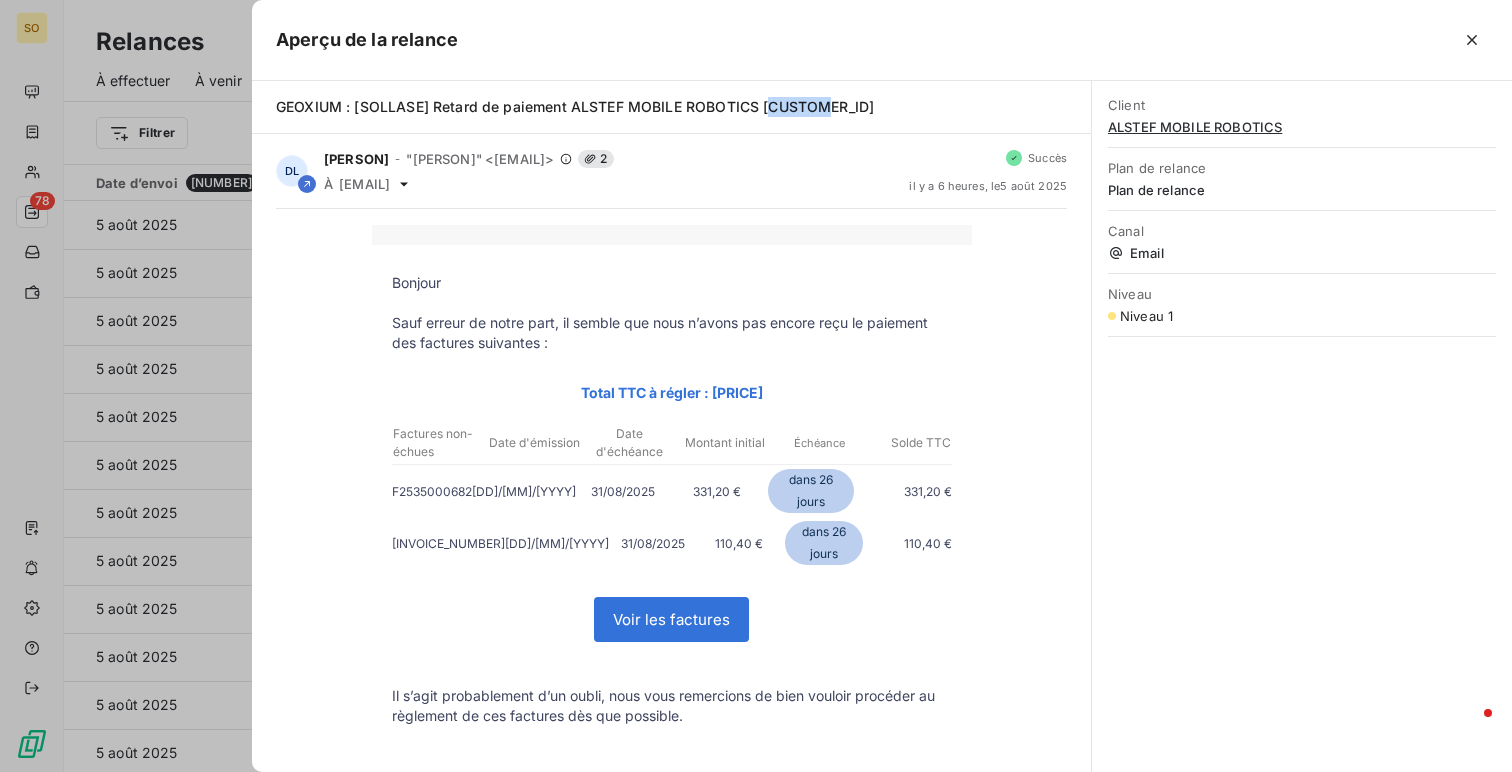 copy on "[CUSTOMER_ID]" 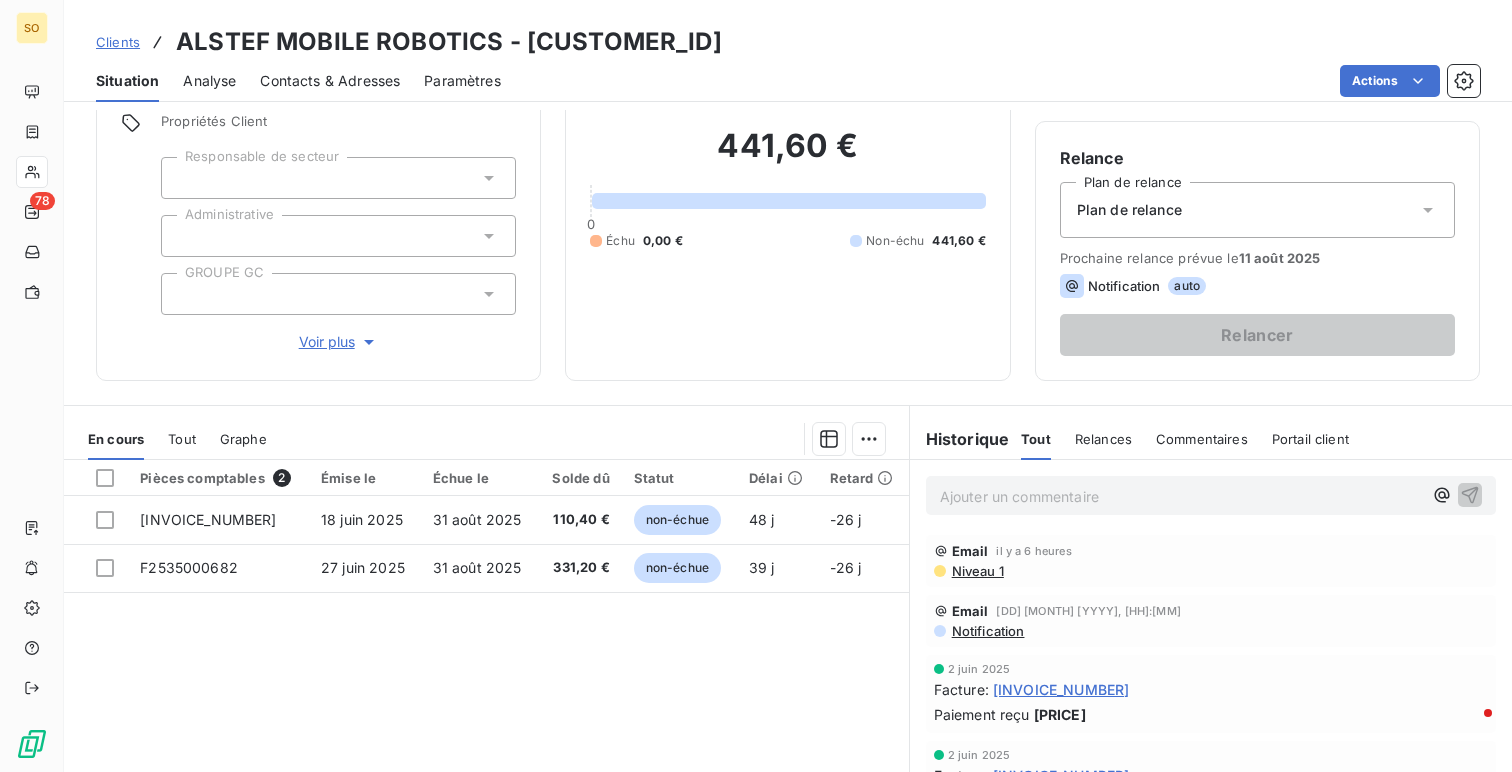scroll, scrollTop: 0, scrollLeft: 0, axis: both 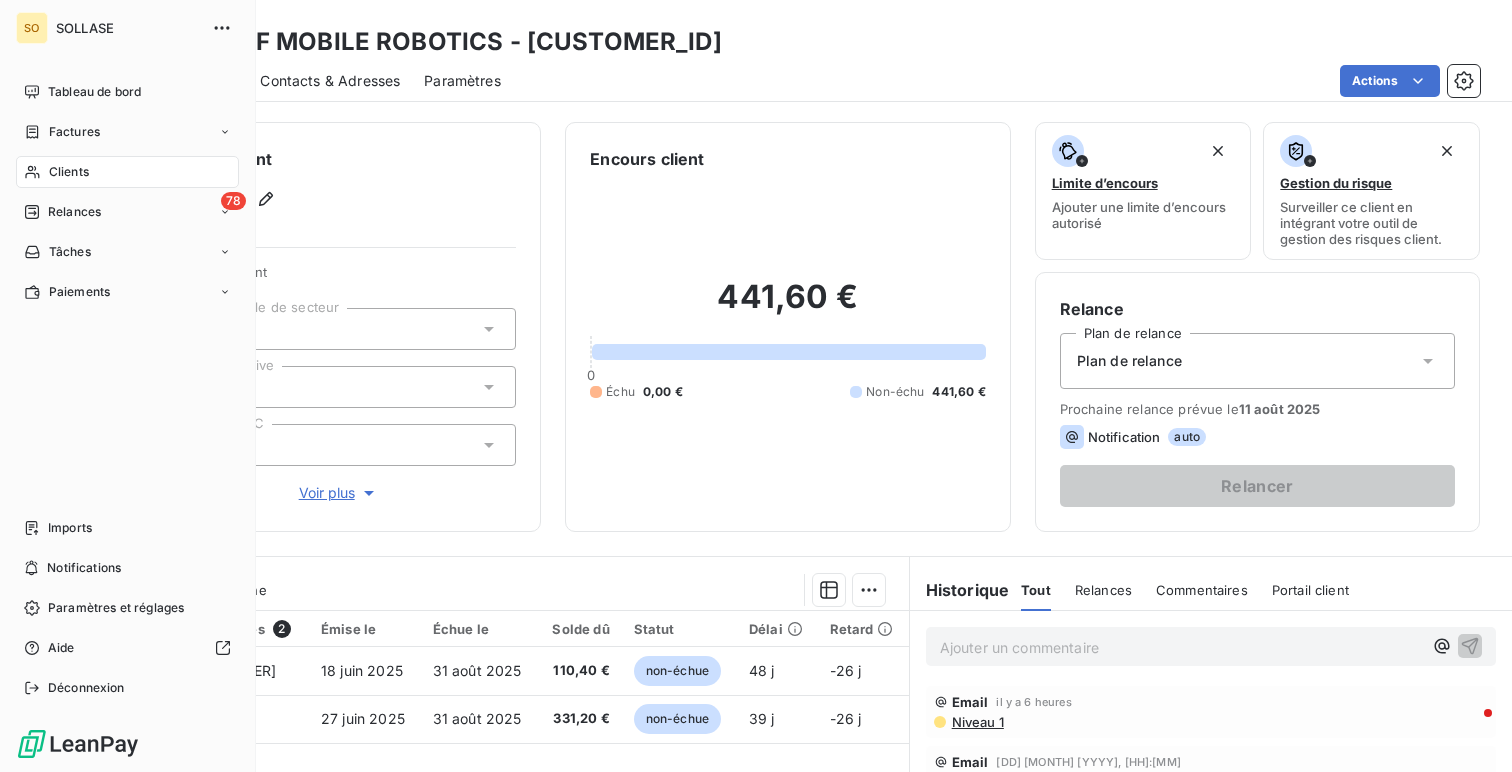 click on "Clients" at bounding box center [127, 172] 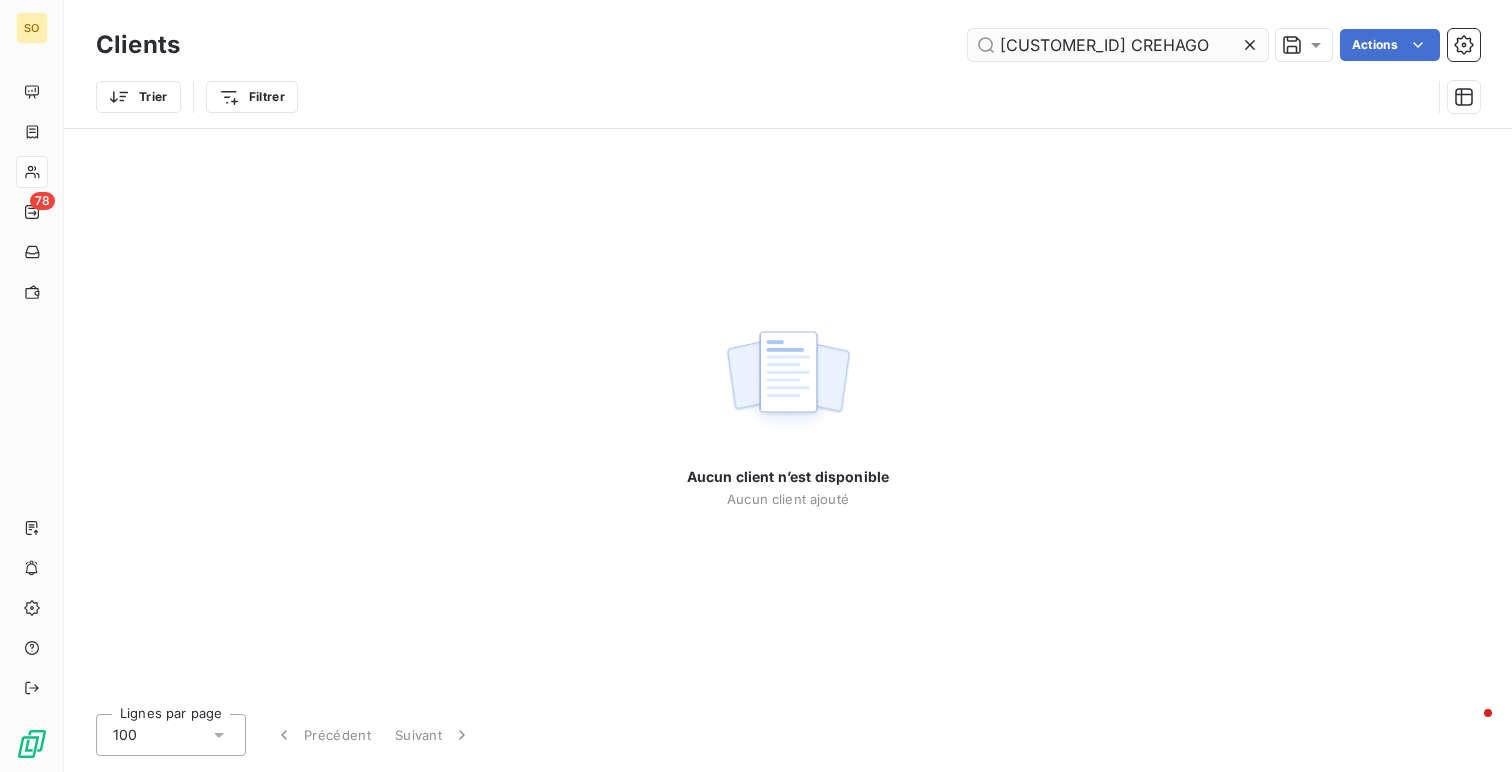 click on "[CUSTOMER_ID] CREHAGO" at bounding box center [1118, 45] 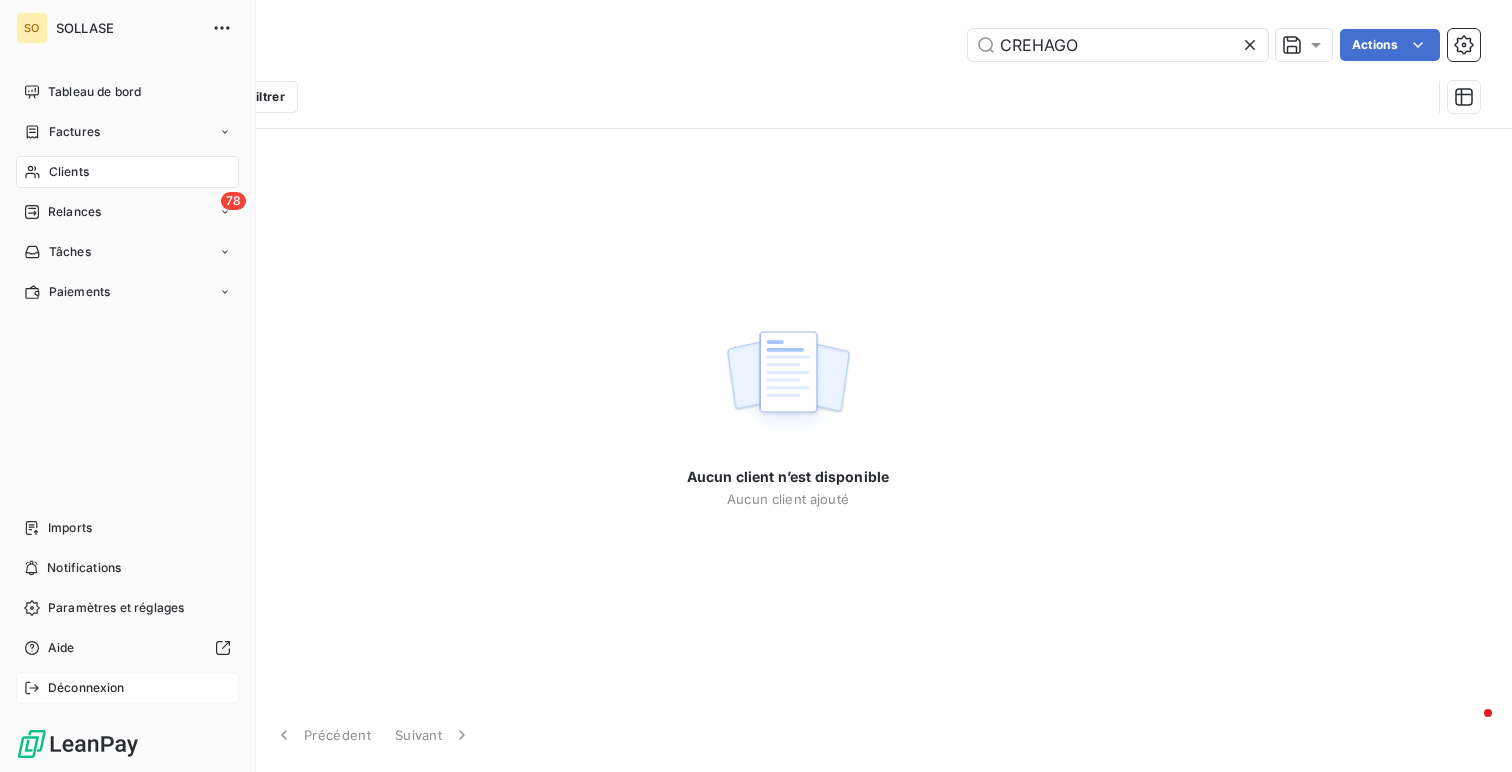 type on "CREHAGO" 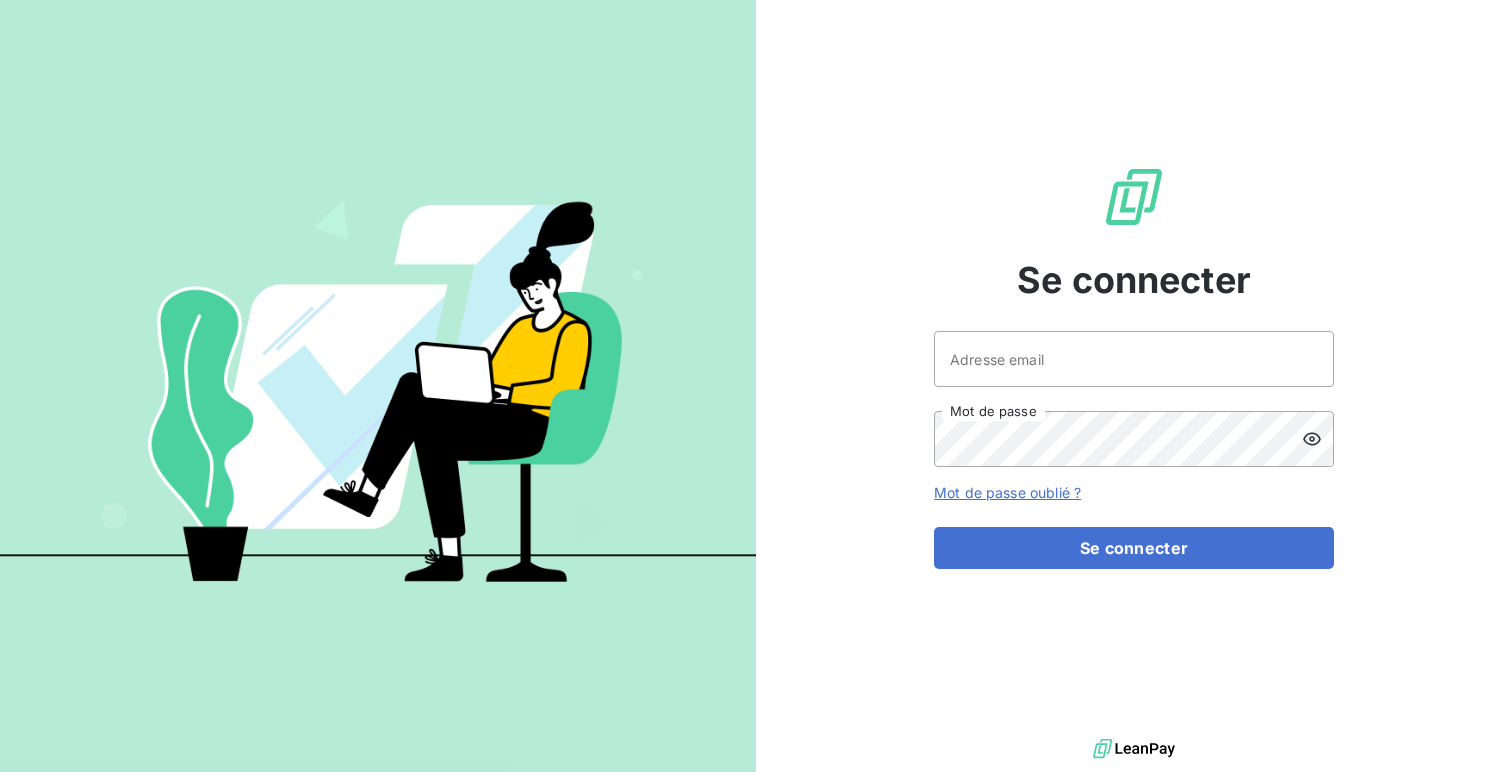 scroll, scrollTop: 0, scrollLeft: 0, axis: both 